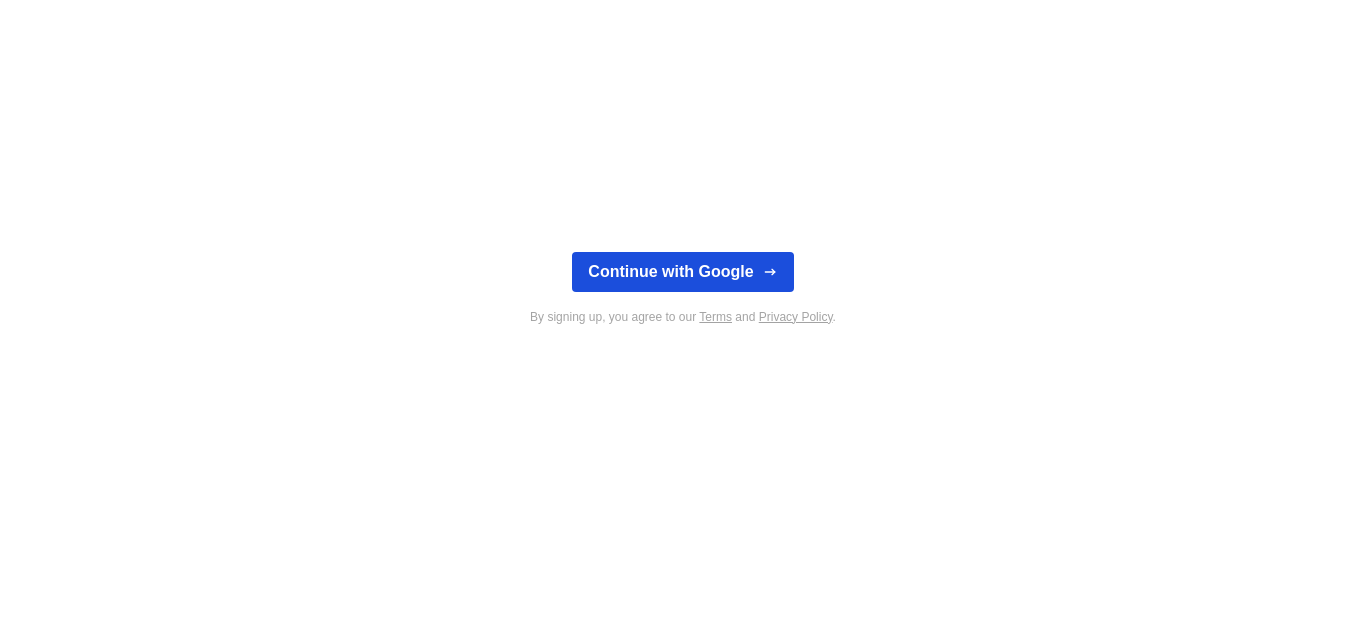 scroll, scrollTop: 0, scrollLeft: 0, axis: both 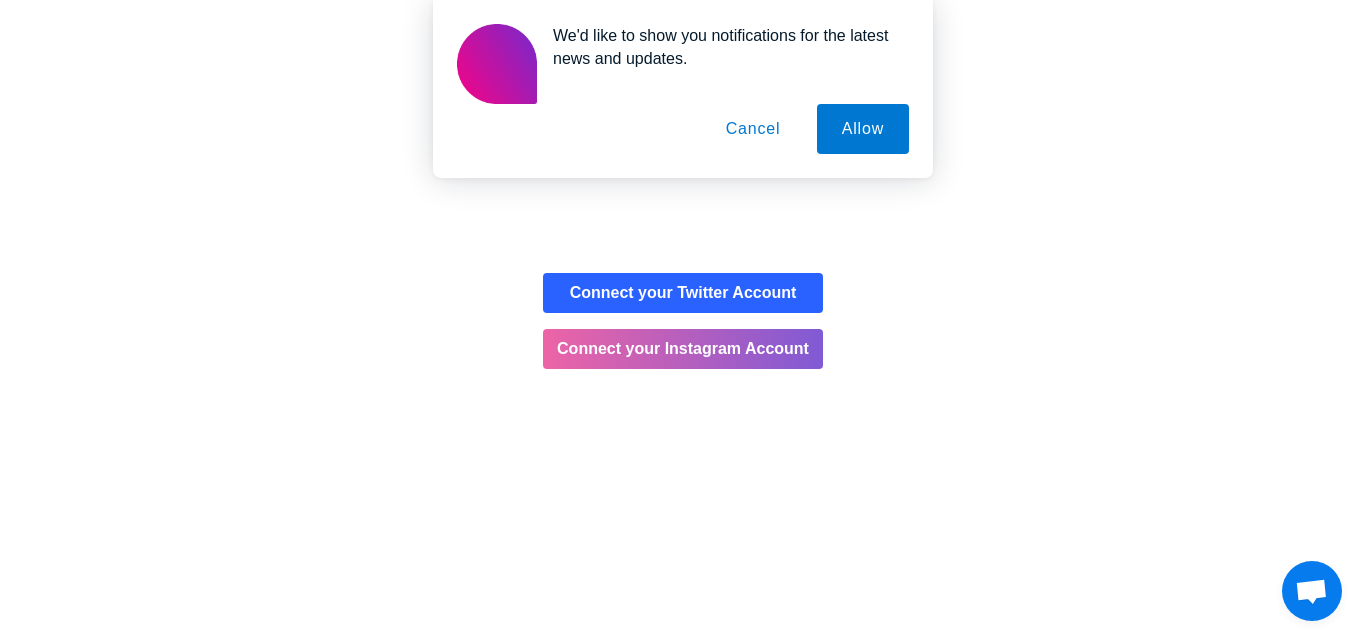 click on "Cancel" at bounding box center [753, 129] 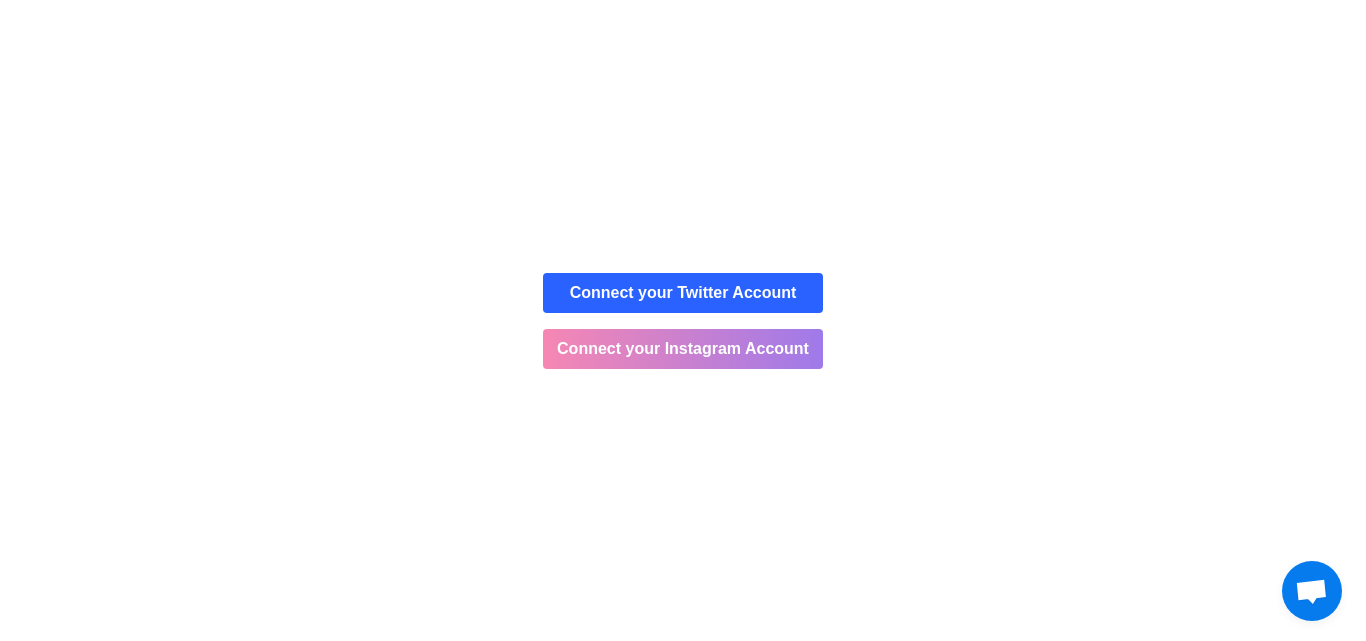 click on "Connect your Instagram Account" at bounding box center [683, 349] 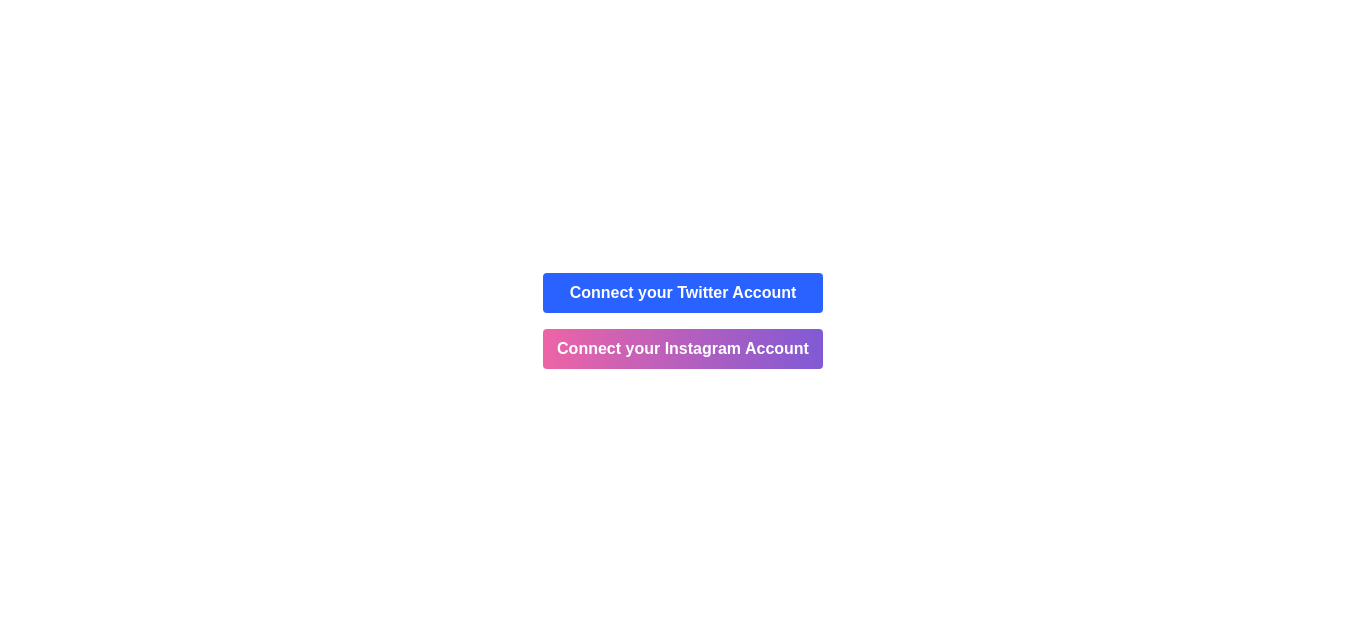 scroll, scrollTop: 0, scrollLeft: 0, axis: both 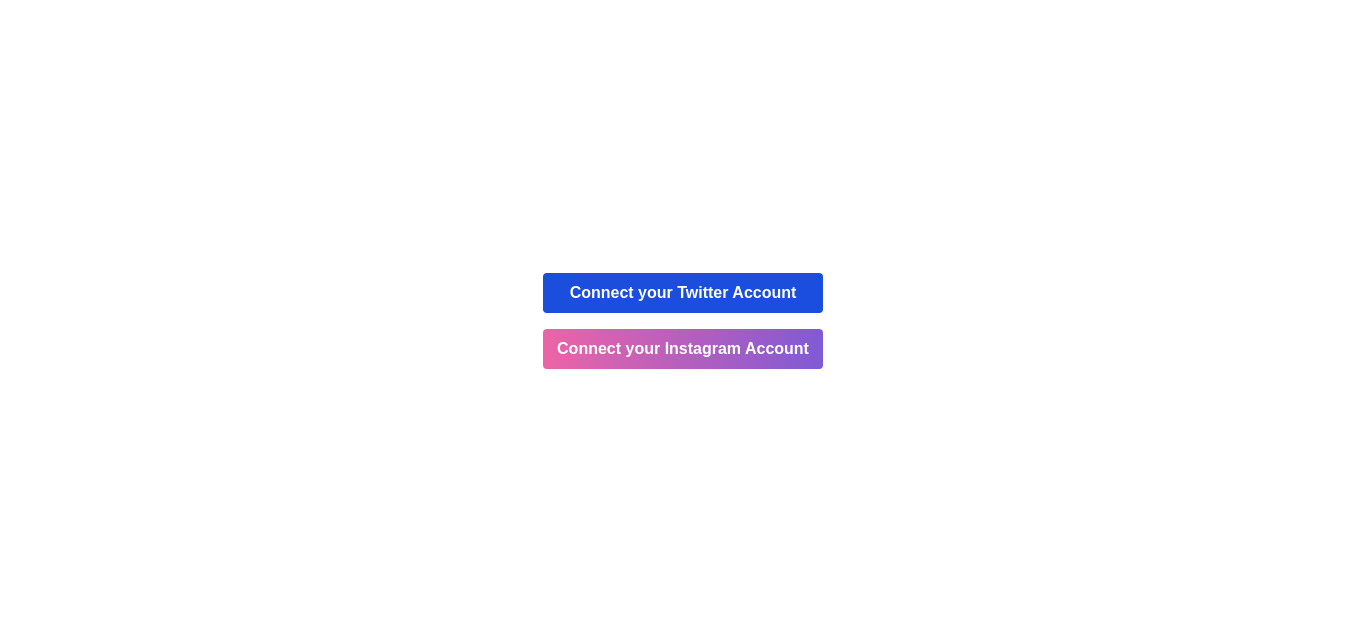 drag, startPoint x: 0, startPoint y: 0, endPoint x: 688, endPoint y: 304, distance: 752.17017 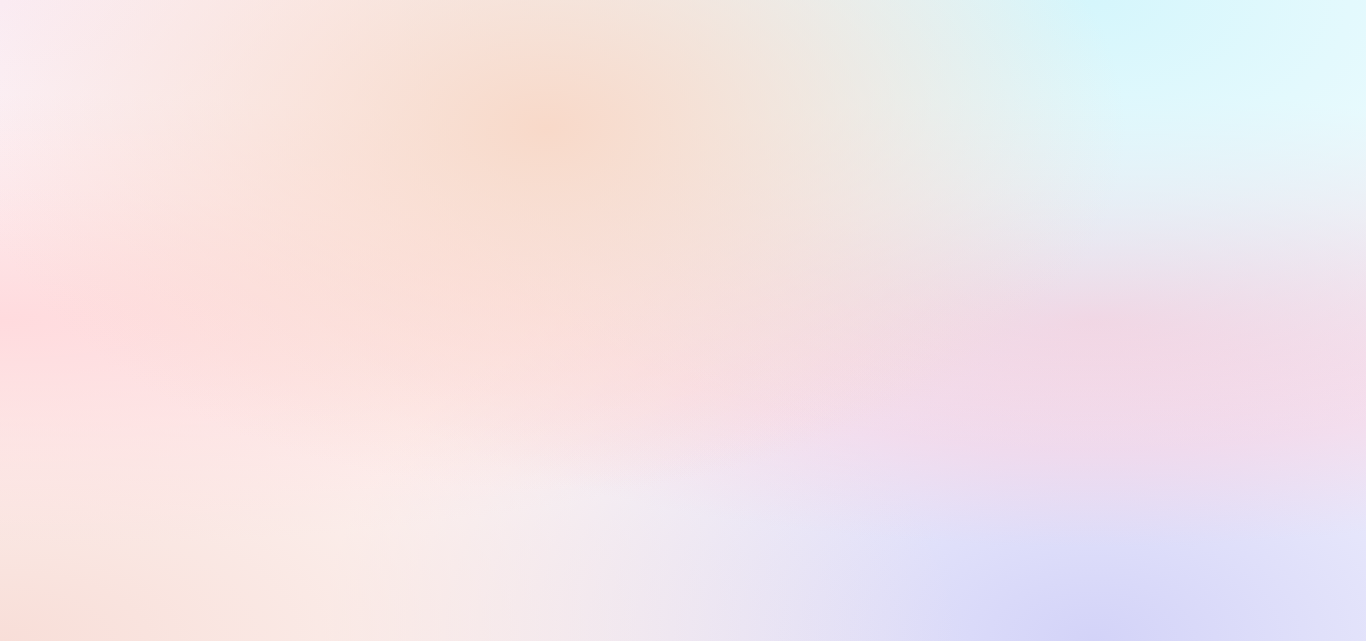 scroll, scrollTop: 0, scrollLeft: 0, axis: both 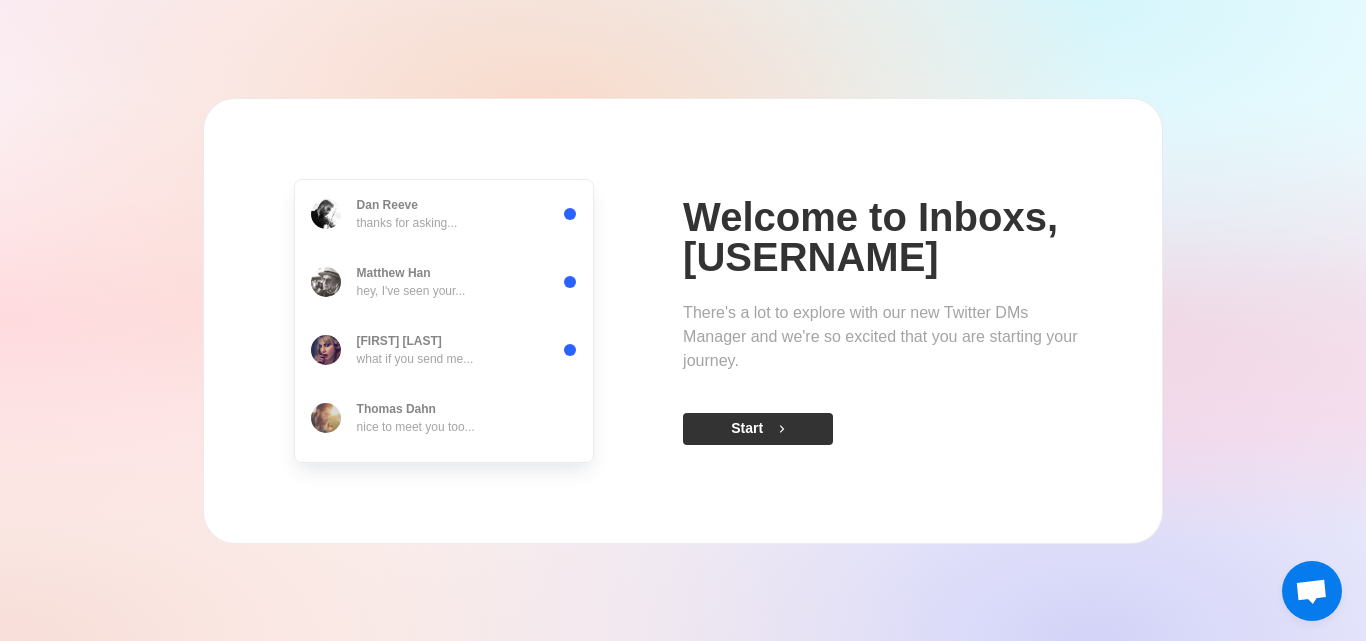 click on "Start" at bounding box center (758, 429) 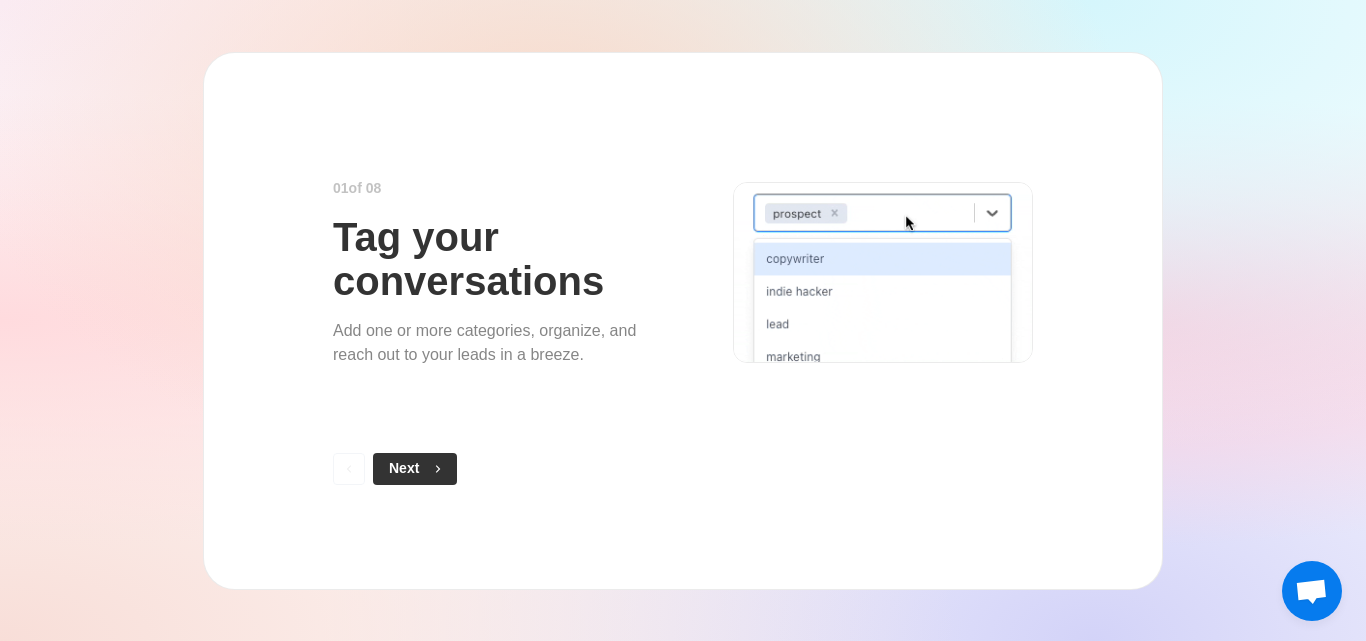 click on "Next" at bounding box center (415, 469) 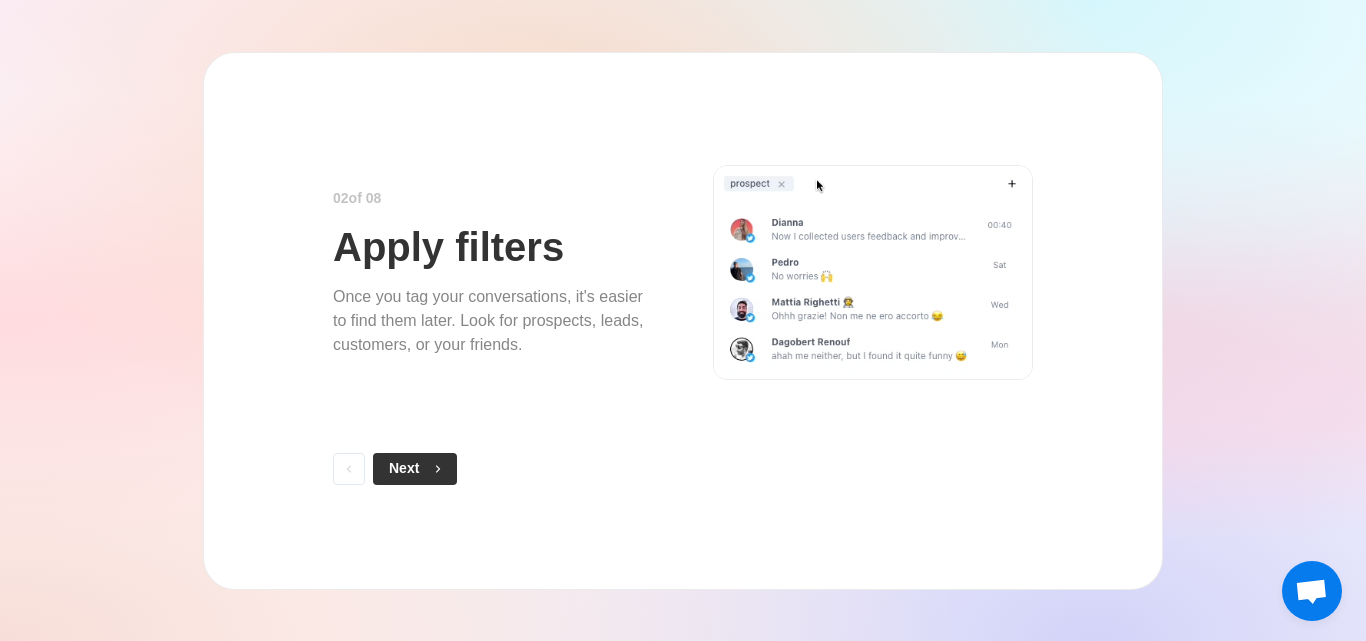 click on "Next" at bounding box center [415, 469] 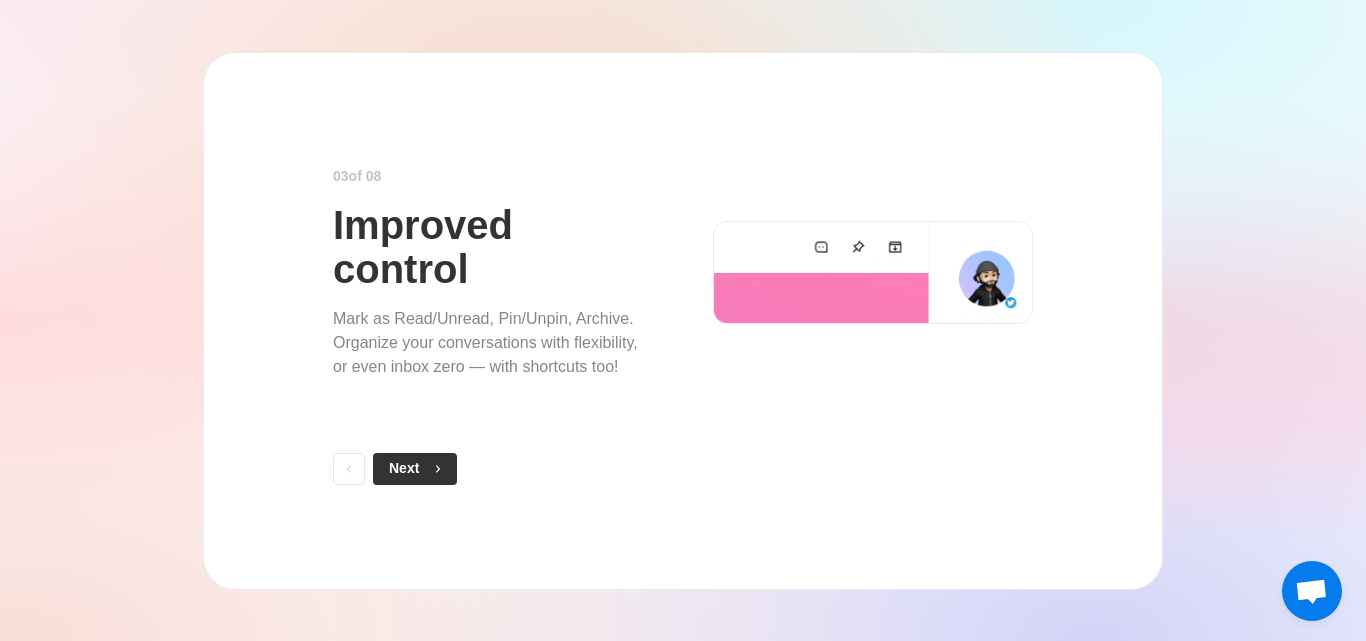 click on "Next" at bounding box center (415, 469) 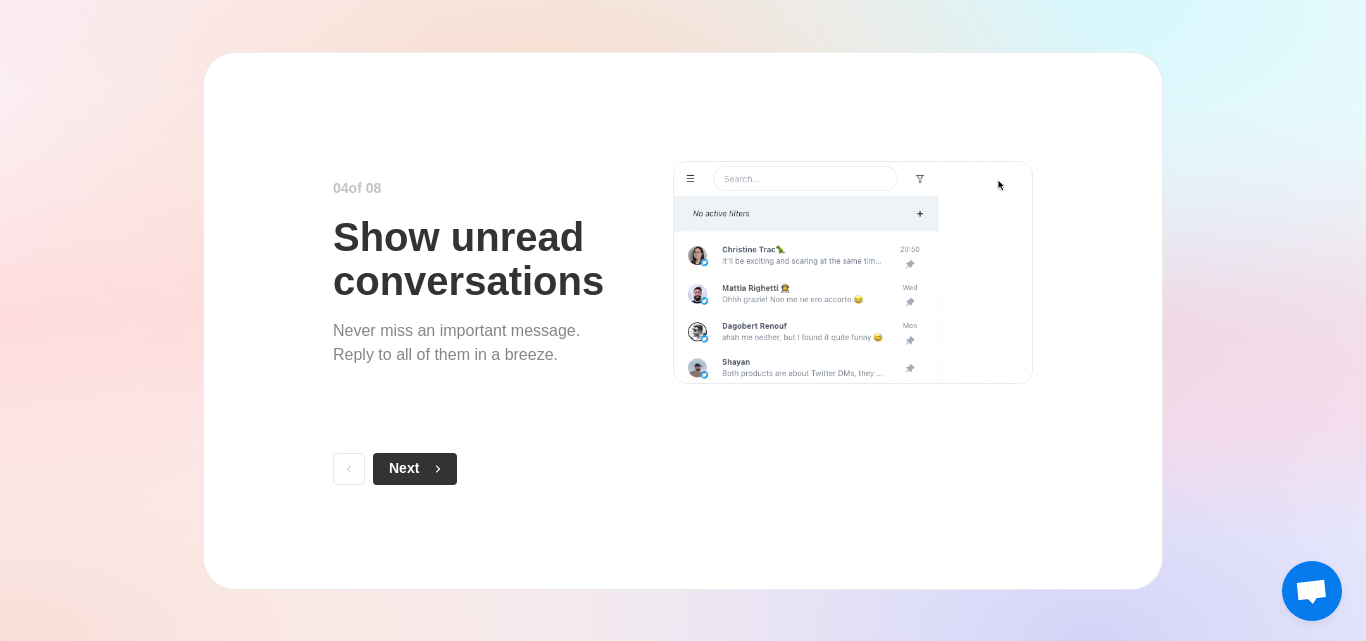 click on "Next" at bounding box center [415, 469] 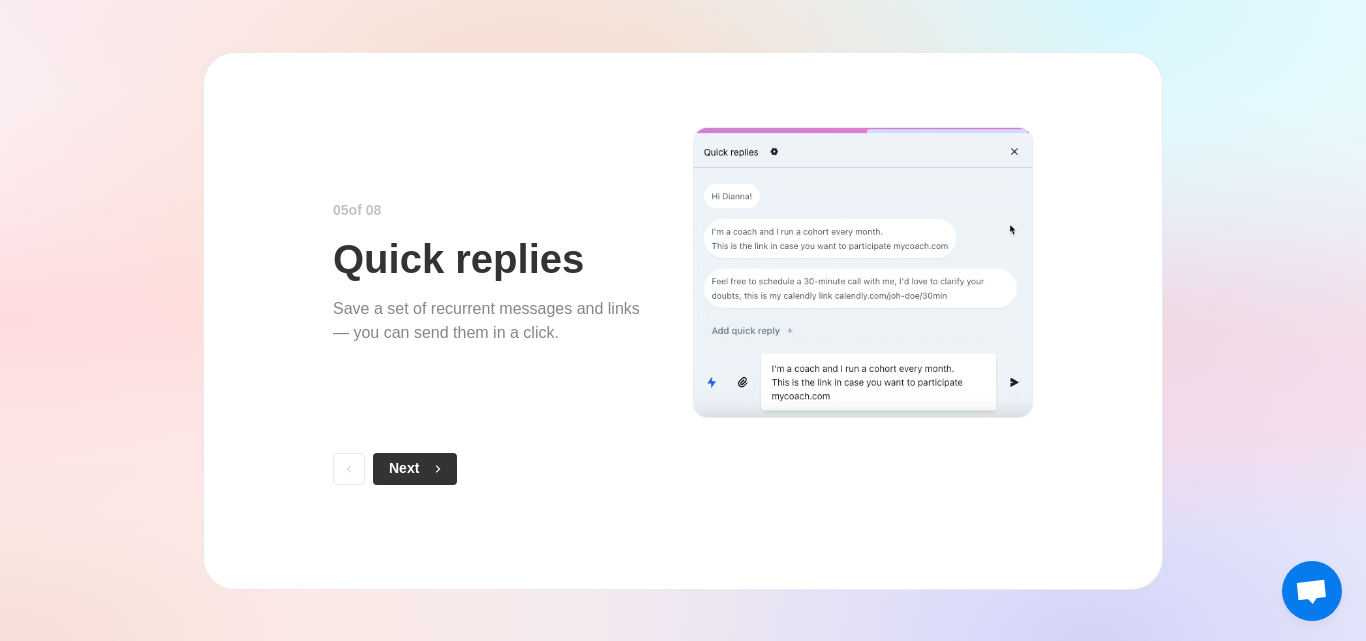 click on "Next" at bounding box center (415, 469) 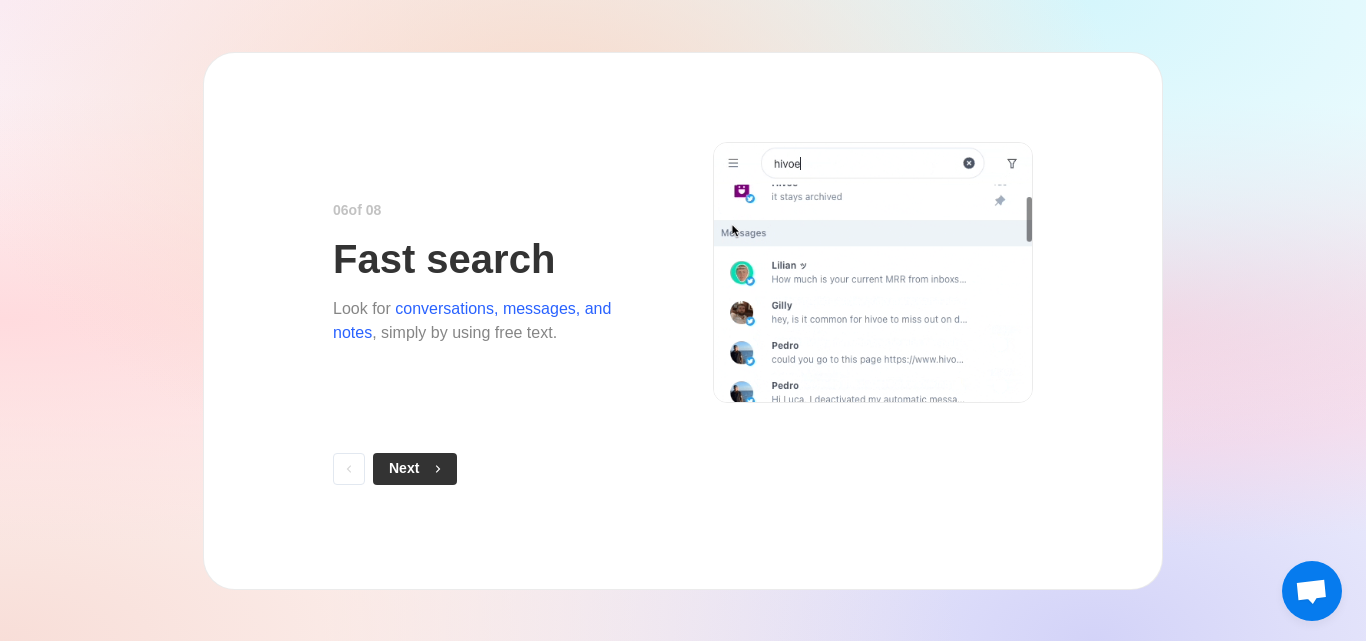 click on "Next" at bounding box center (415, 469) 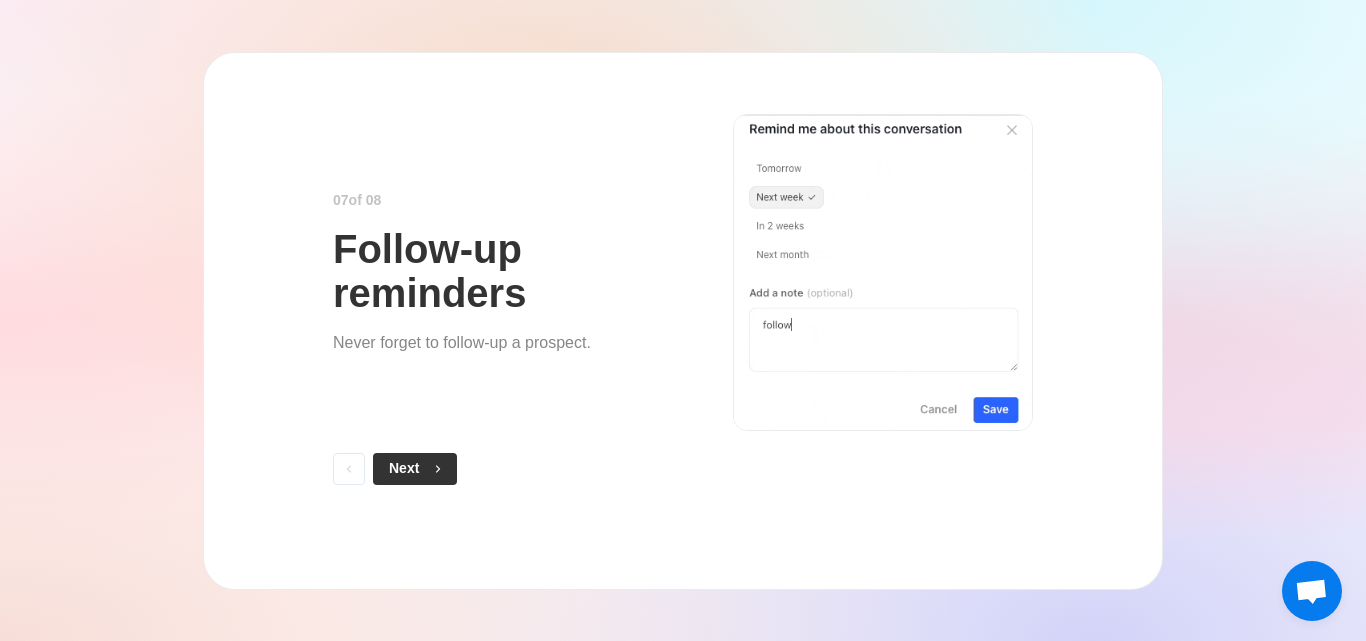 click on "Next" at bounding box center (415, 469) 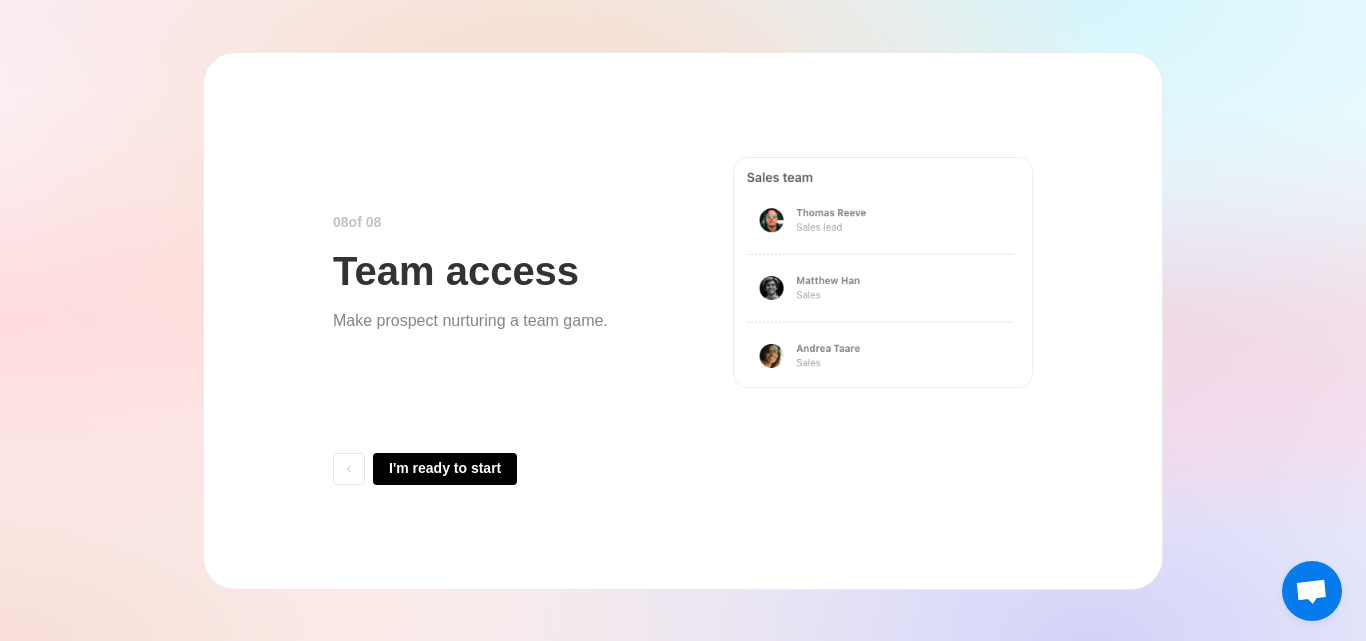 click on "I'm ready to start" at bounding box center (445, 469) 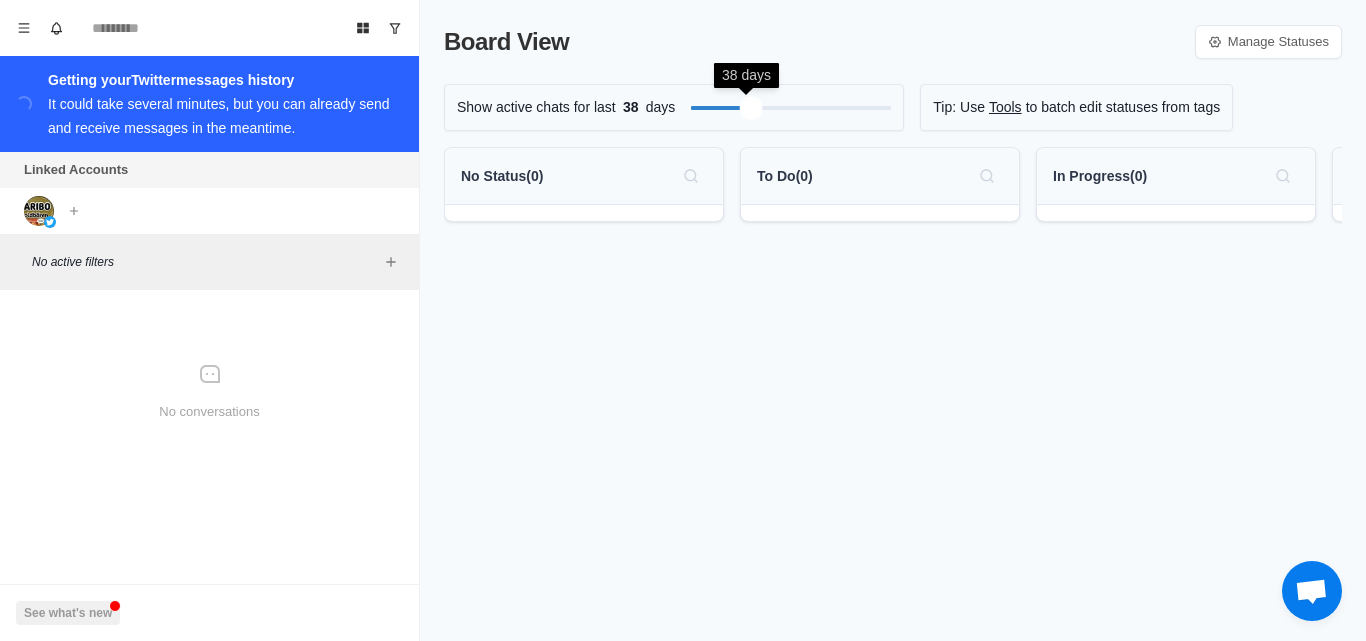 click at bounding box center [751, 107] 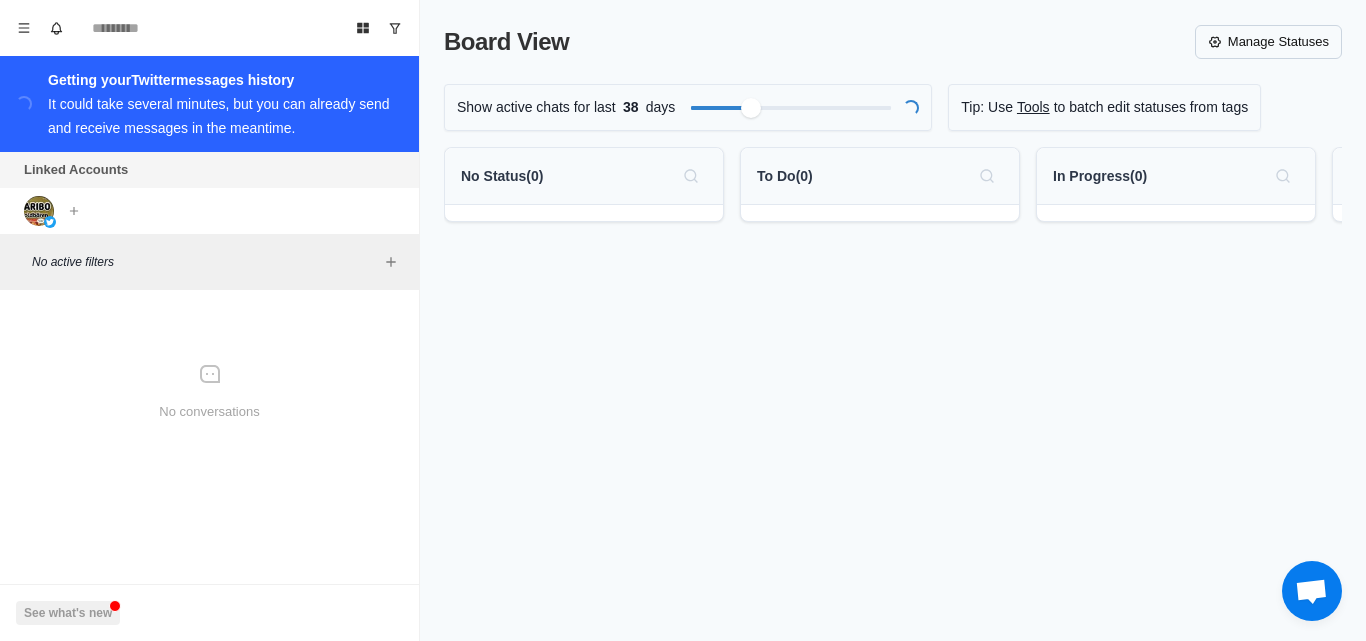 click on "Manage Statuses" at bounding box center [1268, 42] 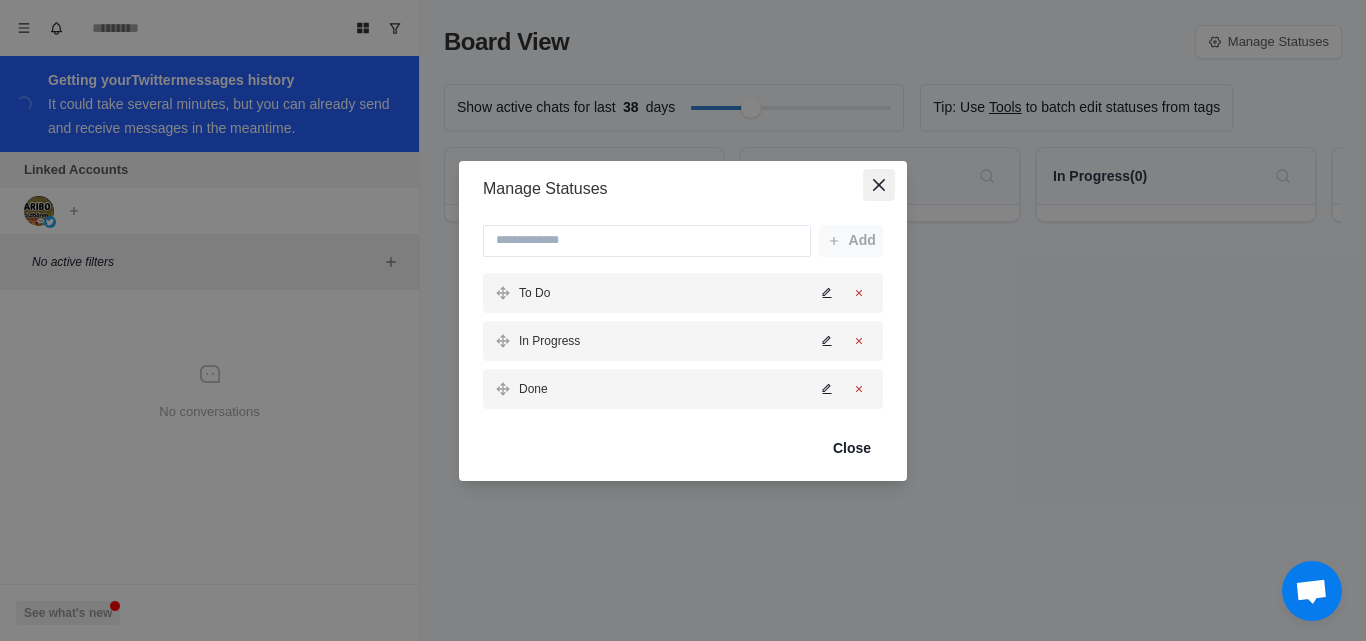 click at bounding box center [879, 185] 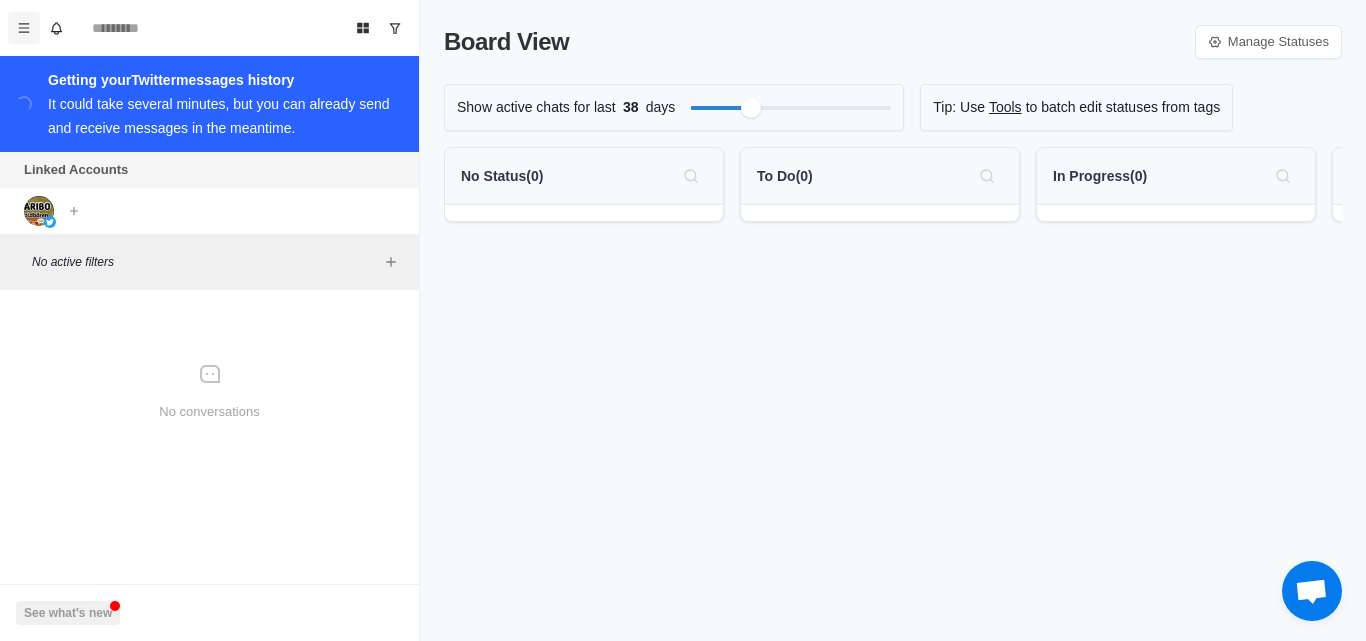 click at bounding box center [24, 28] 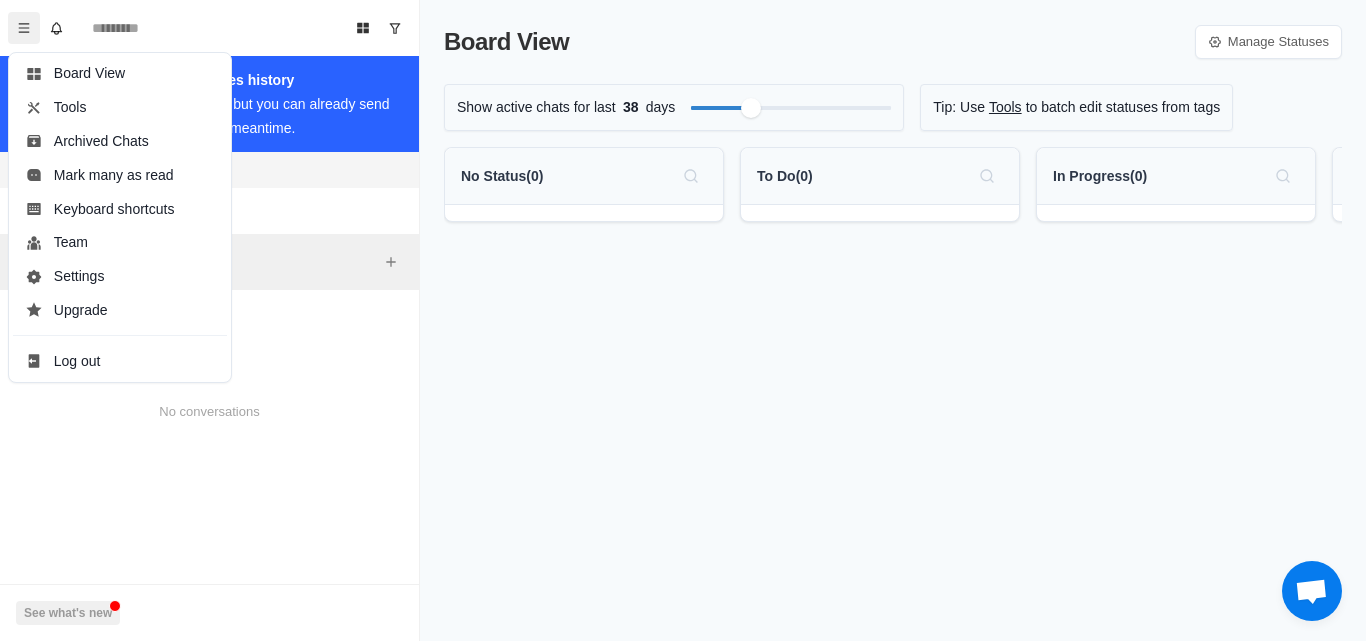 click on "Board View Manage Statuses Show active chats for last  38  days Tip: Use Tools to batch edit statuses from tags No Status  ( 0 ) To Do  ( 0 ) In Progress  ( 0 ) Done  ( 0 )" at bounding box center (893, 320) 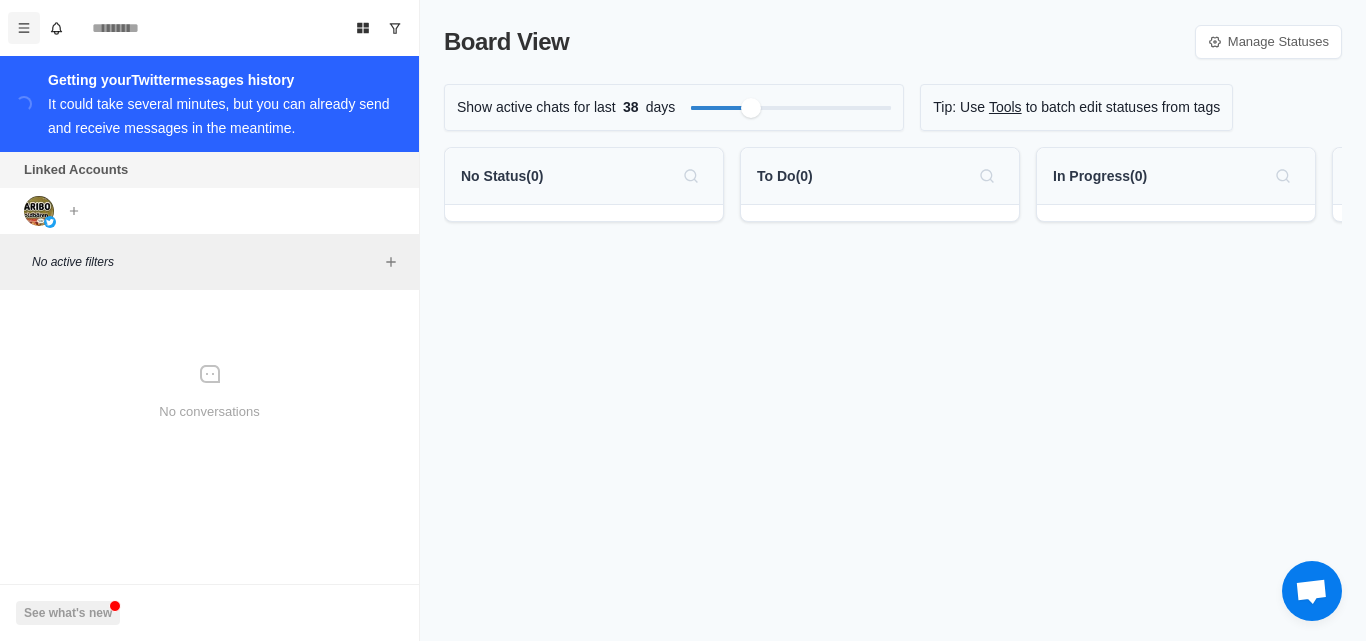 click 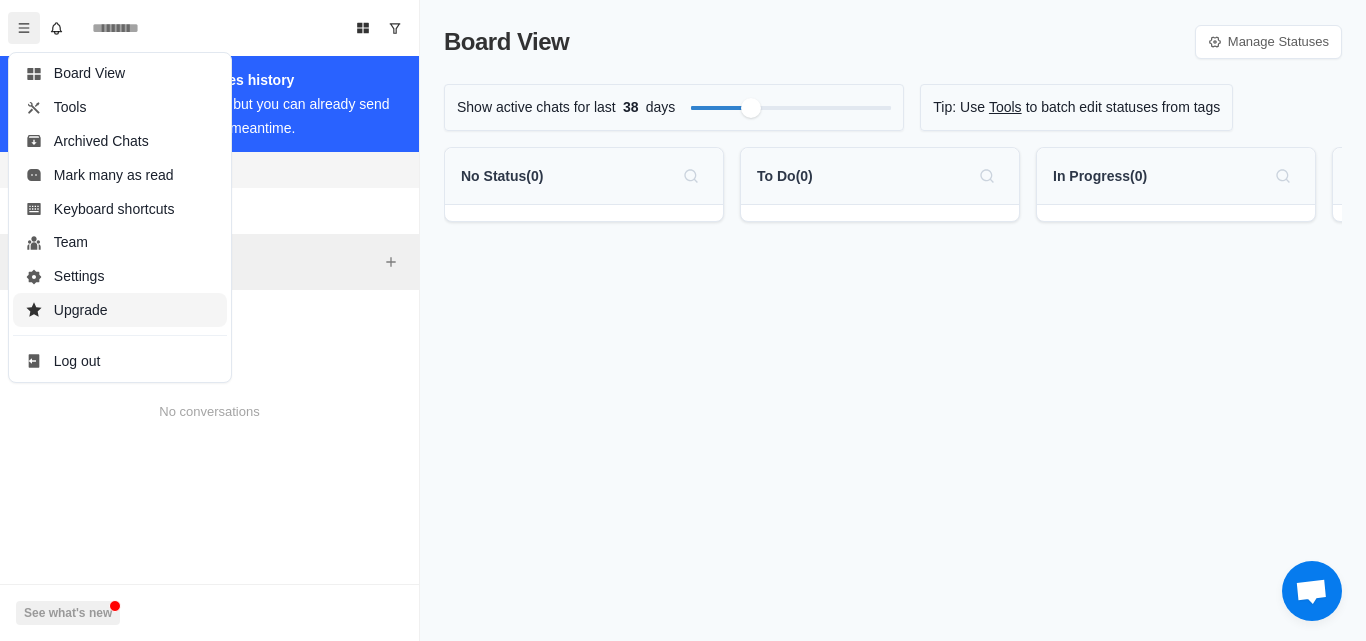 click on "Upgrade" at bounding box center [120, 310] 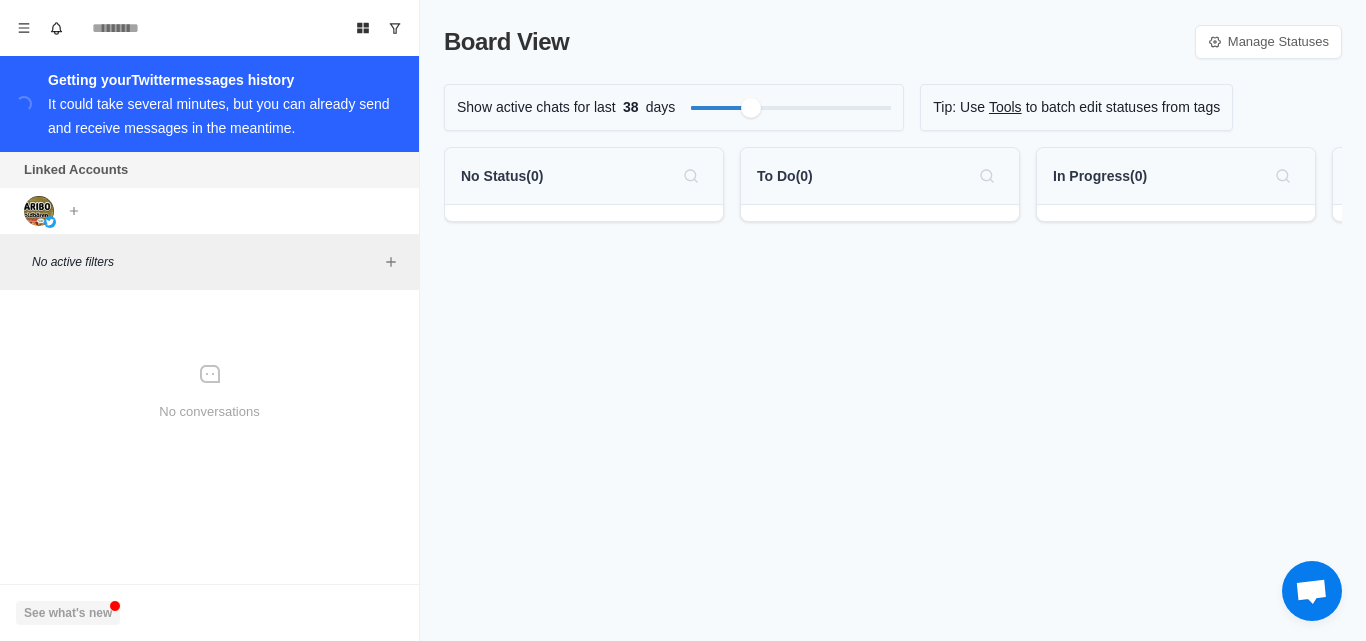 click on "See what's new" at bounding box center [68, 613] 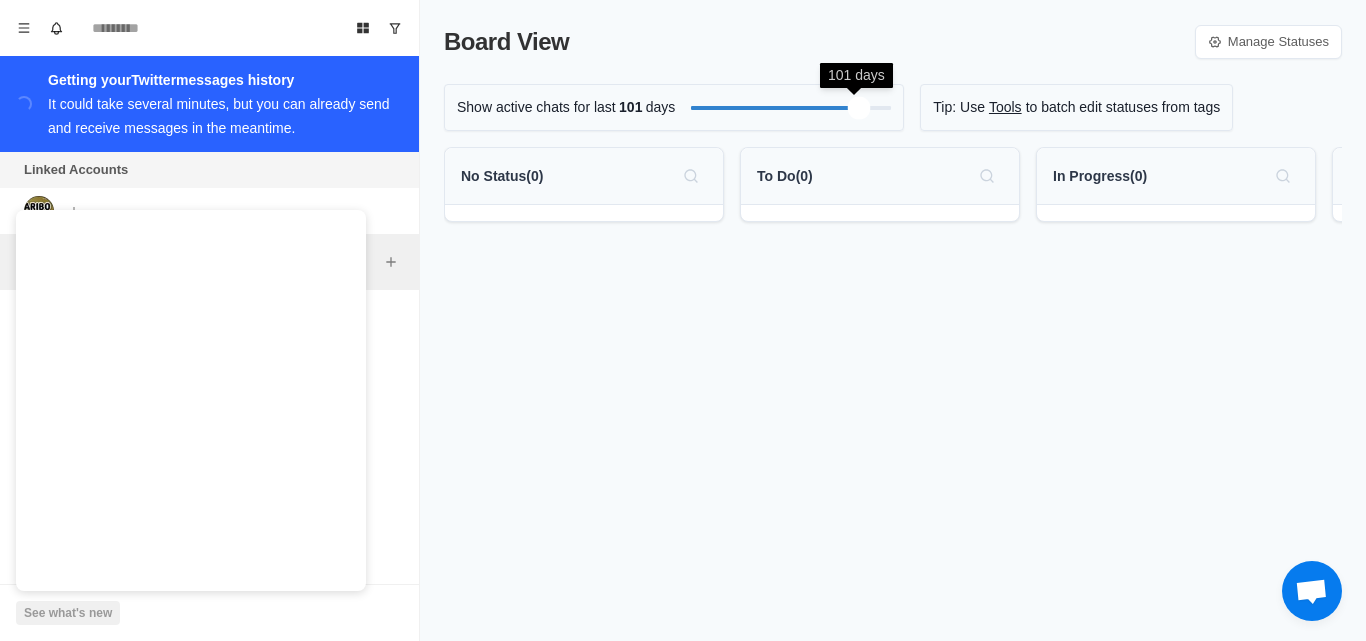 click on "Show active chats for last  101  days Tip: Use Tools to batch edit statuses from tags" at bounding box center (893, 107) 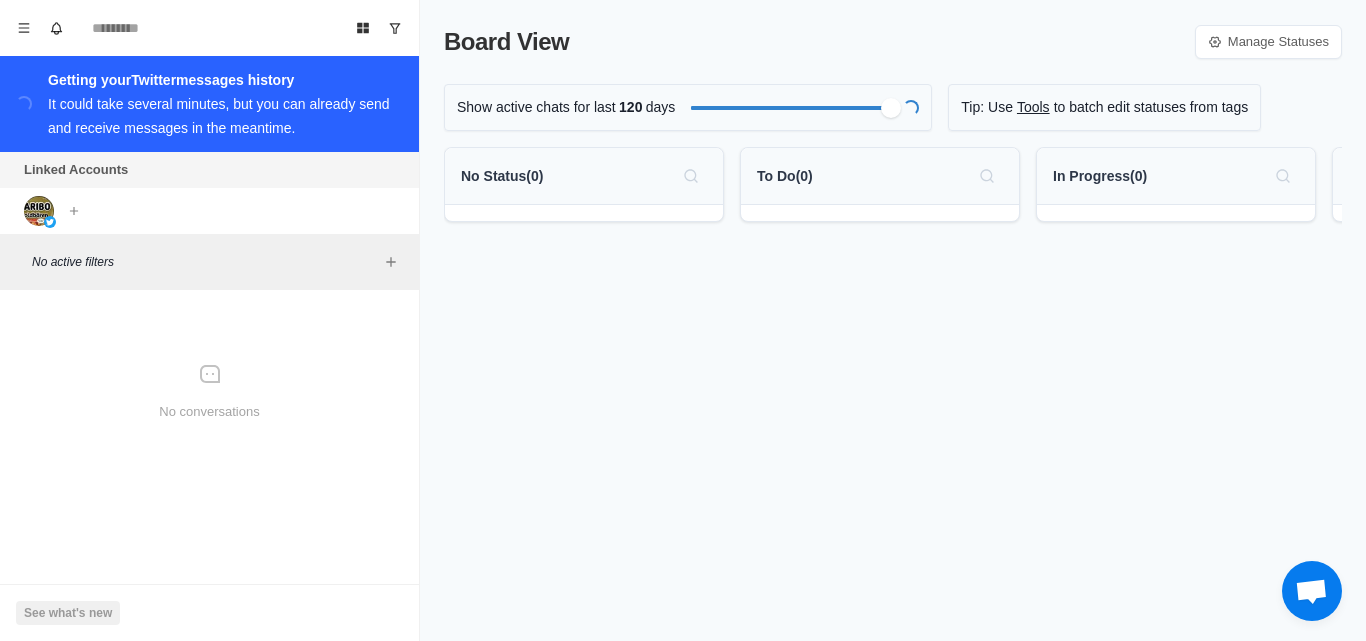click on "Board View Manage Statuses Show active chats for last  120  days Loading... Tip: Use Tools to batch edit statuses from tags No Status  ( 0 ) To Do  ( 0 ) In Progress  ( 0 ) Done  ( 0 )" at bounding box center [893, 320] 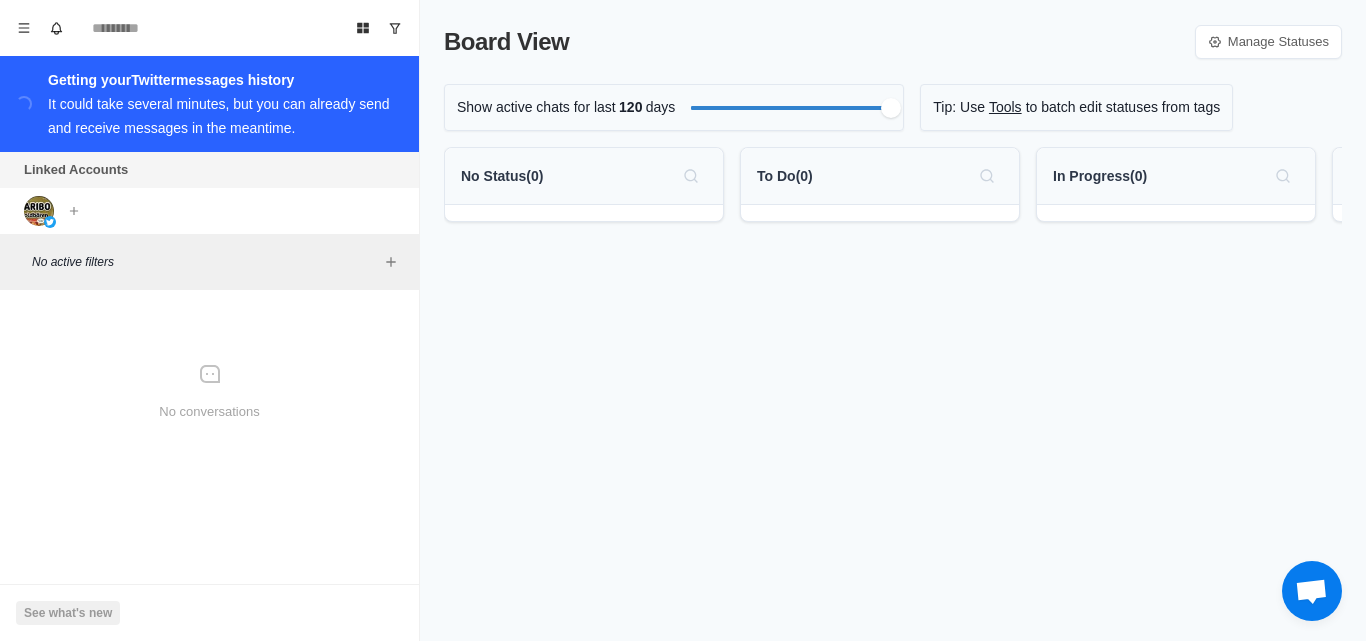 scroll, scrollTop: 0, scrollLeft: 0, axis: both 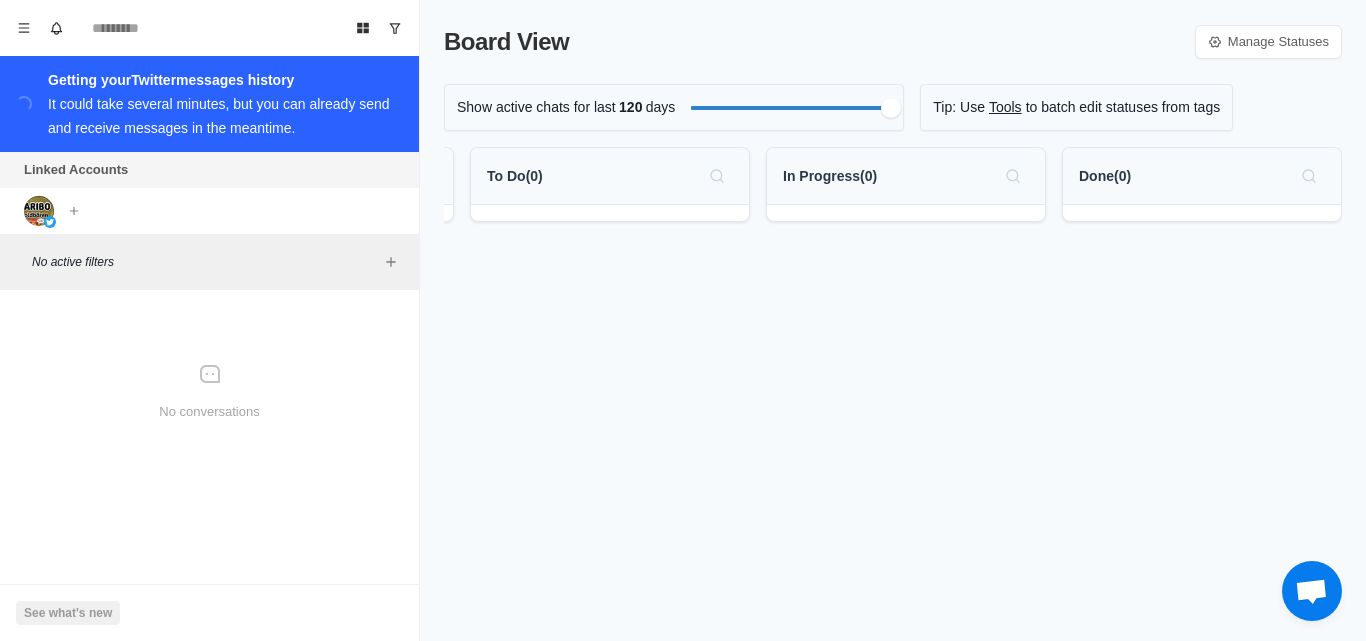 click on "Board View Manage Statuses Show active chats for last  120  days Tip: Use Tools to batch edit statuses from tags No Status  ( 0 ) To Do  ( 0 ) In Progress  ( 0 ) Done  ( 0 )" at bounding box center (893, 320) 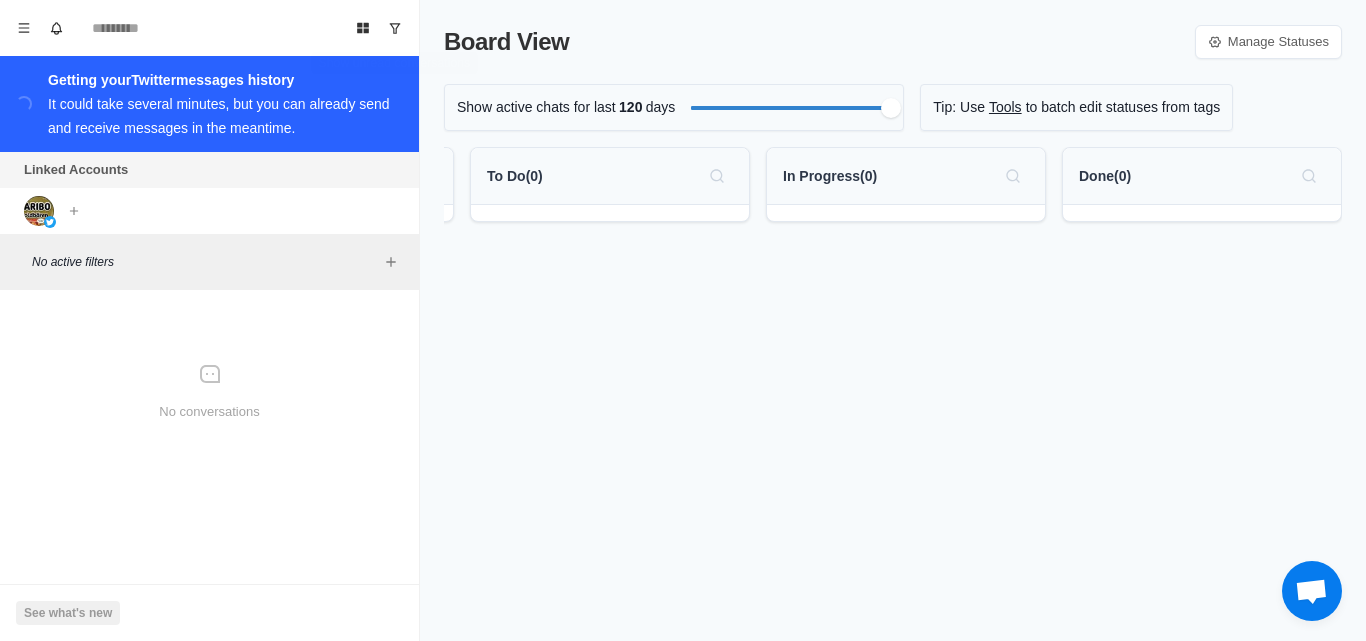 click on "Board View Manage Statuses Show active chats for last  120  days Tip: Use Tools to batch edit statuses from tags No Status  ( 0 ) To Do  ( 0 ) In Progress  ( 0 ) Done  ( 0 )" at bounding box center [893, 320] 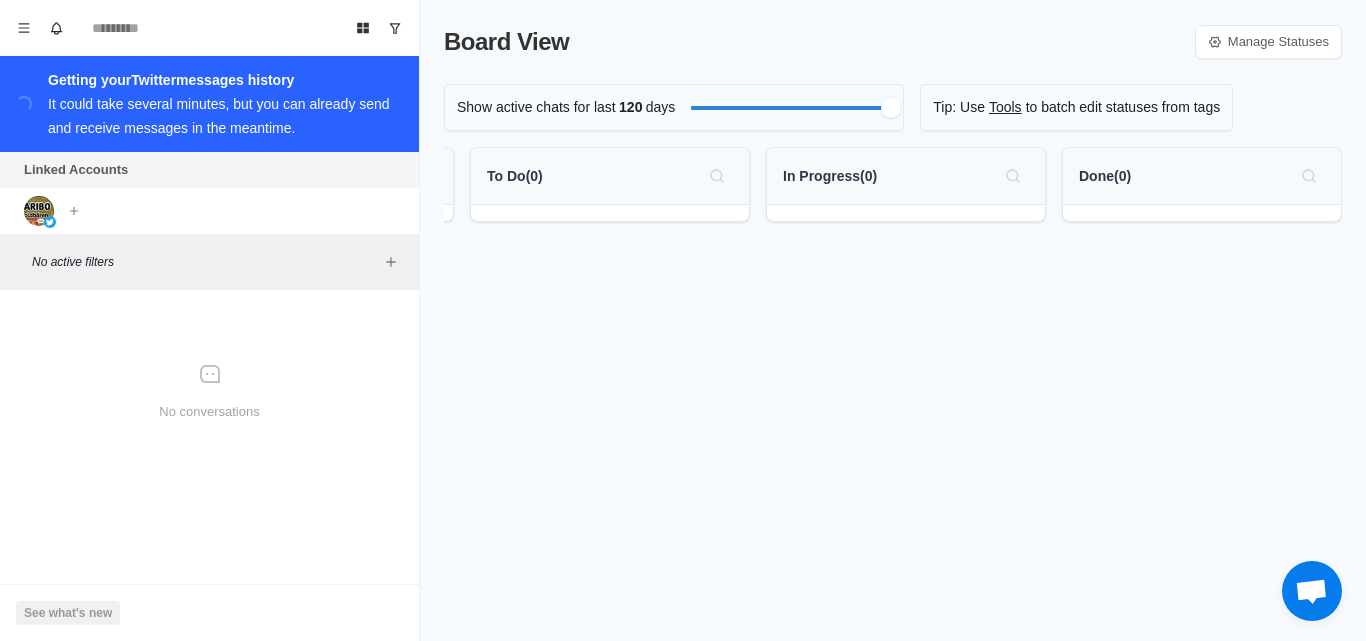 click on "Board View" at bounding box center (506, 42) 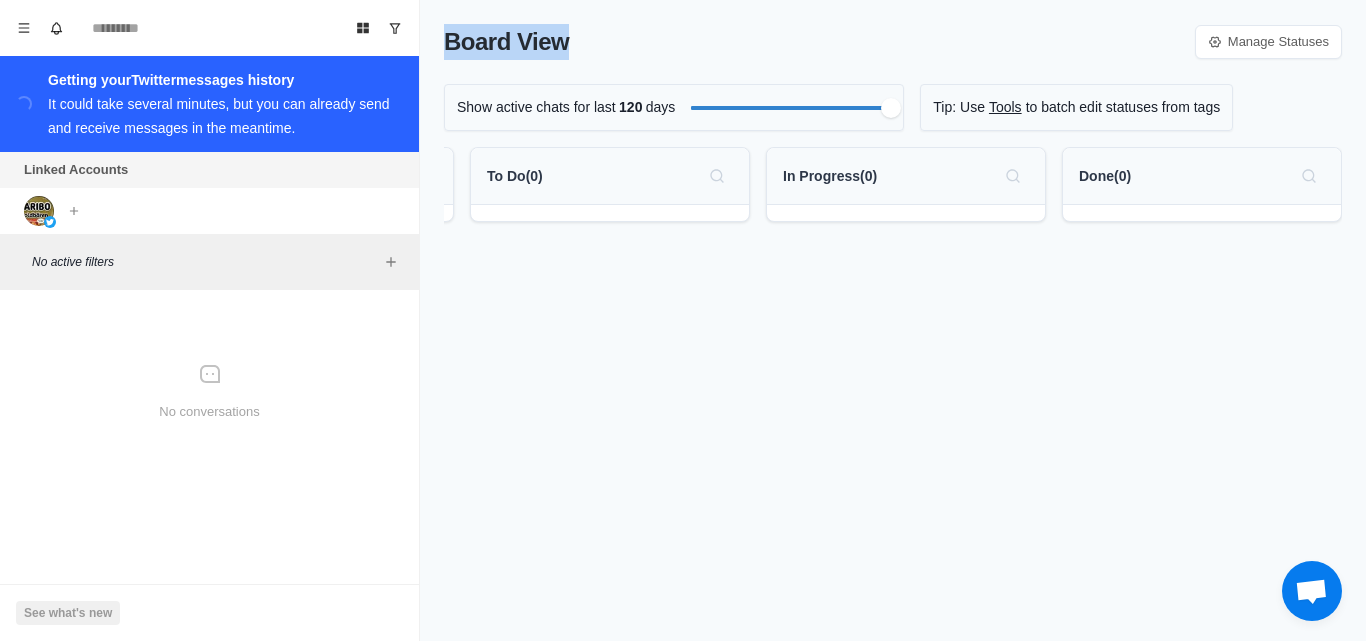 click on "Board View" at bounding box center [506, 42] 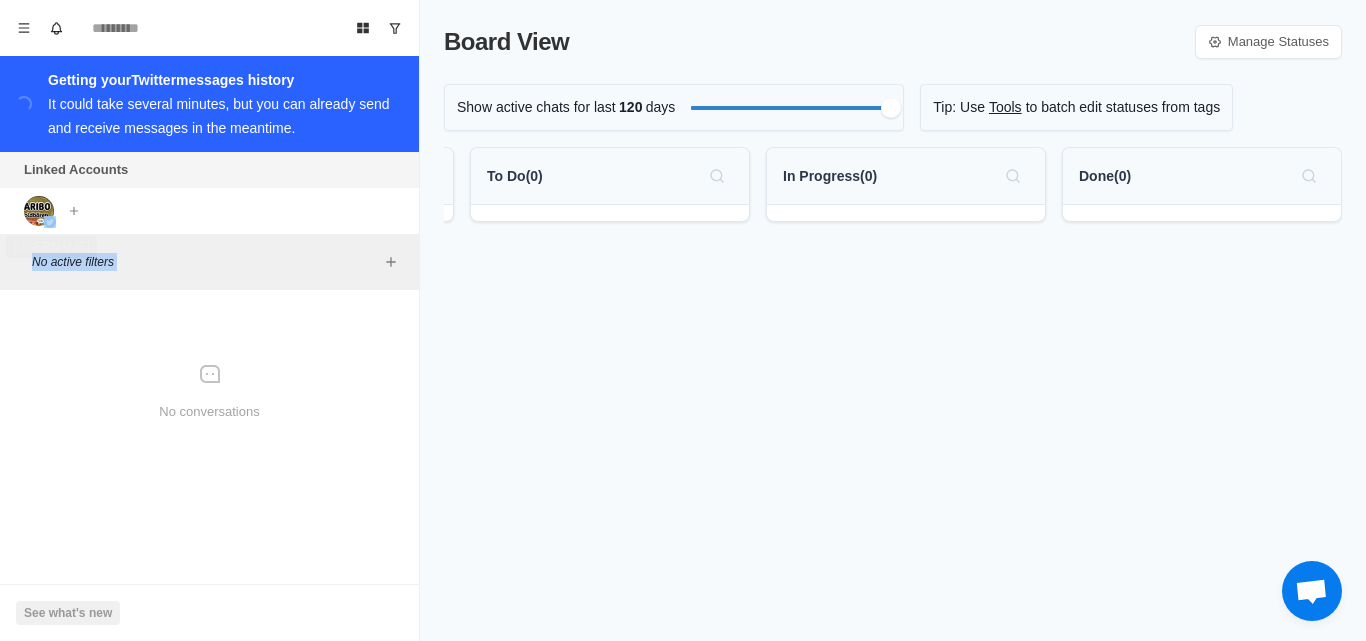 drag, startPoint x: 55, startPoint y: 219, endPoint x: 92, endPoint y: 135, distance: 91.787796 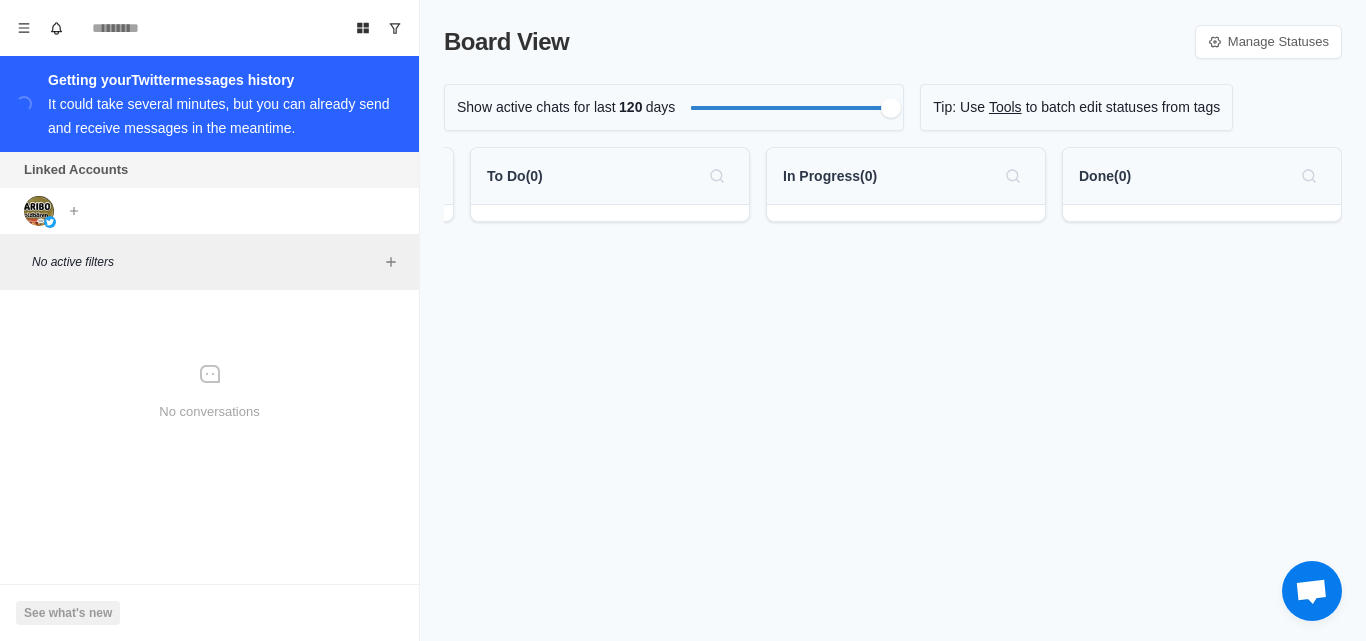 click on "It could take several minutes, but you can already send and receive messages in the meantime." at bounding box center (219, 116) 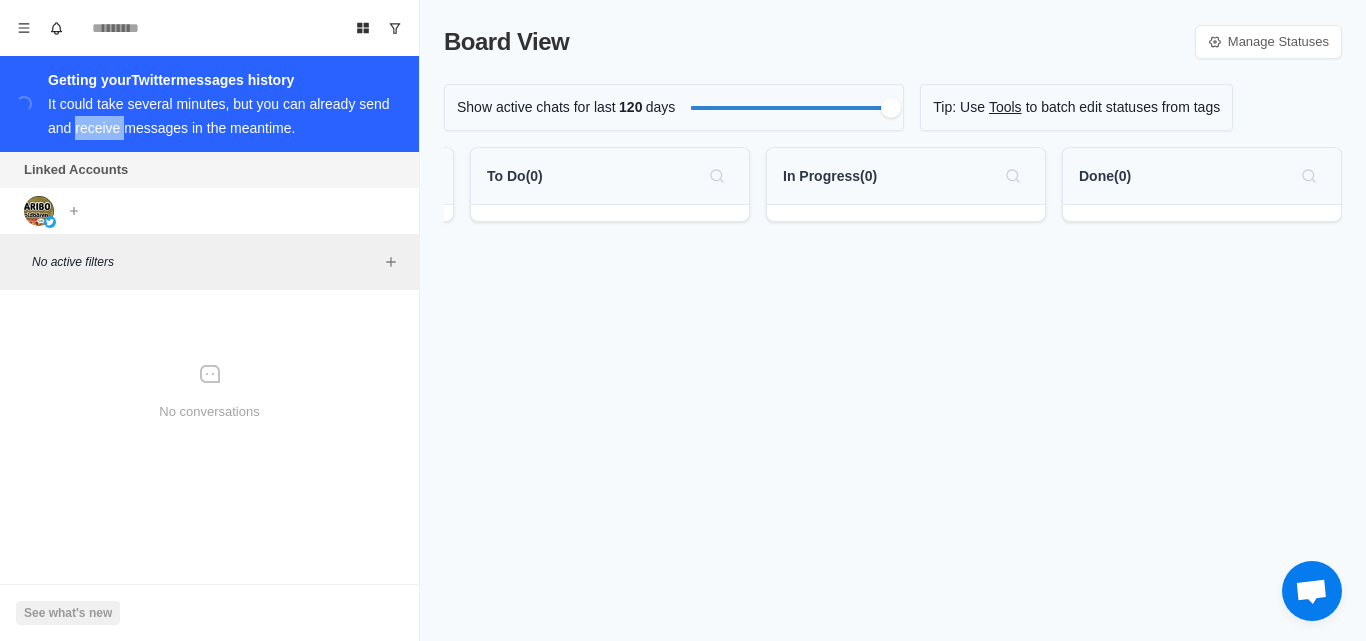 click on "It could take several minutes, but you can already send and receive messages in the meantime." at bounding box center [219, 116] 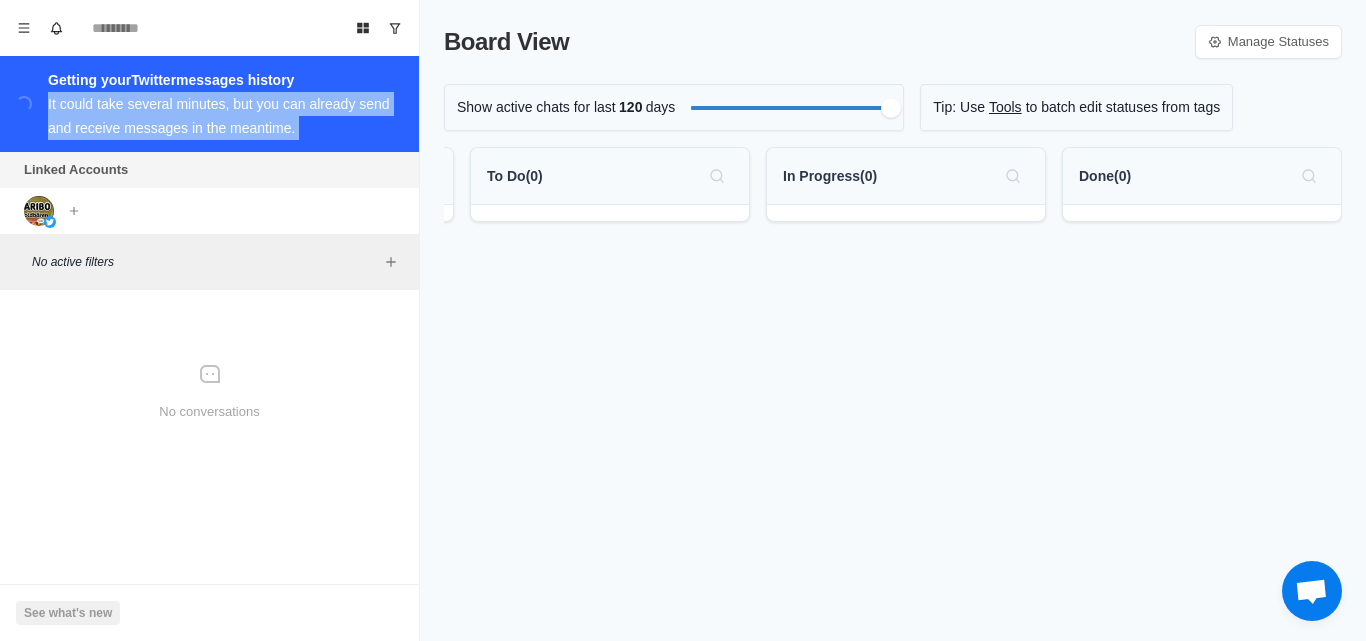 click on "It could take several minutes, but you can already send and receive messages in the meantime." at bounding box center (219, 116) 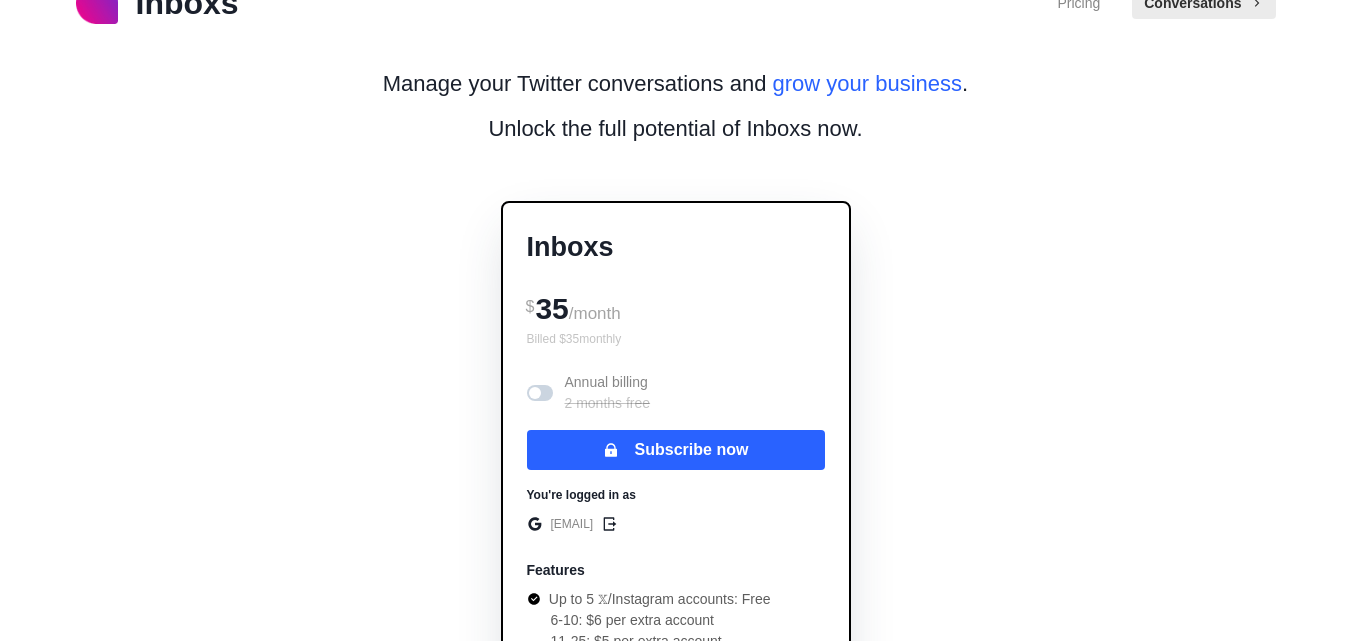scroll, scrollTop: 100, scrollLeft: 0, axis: vertical 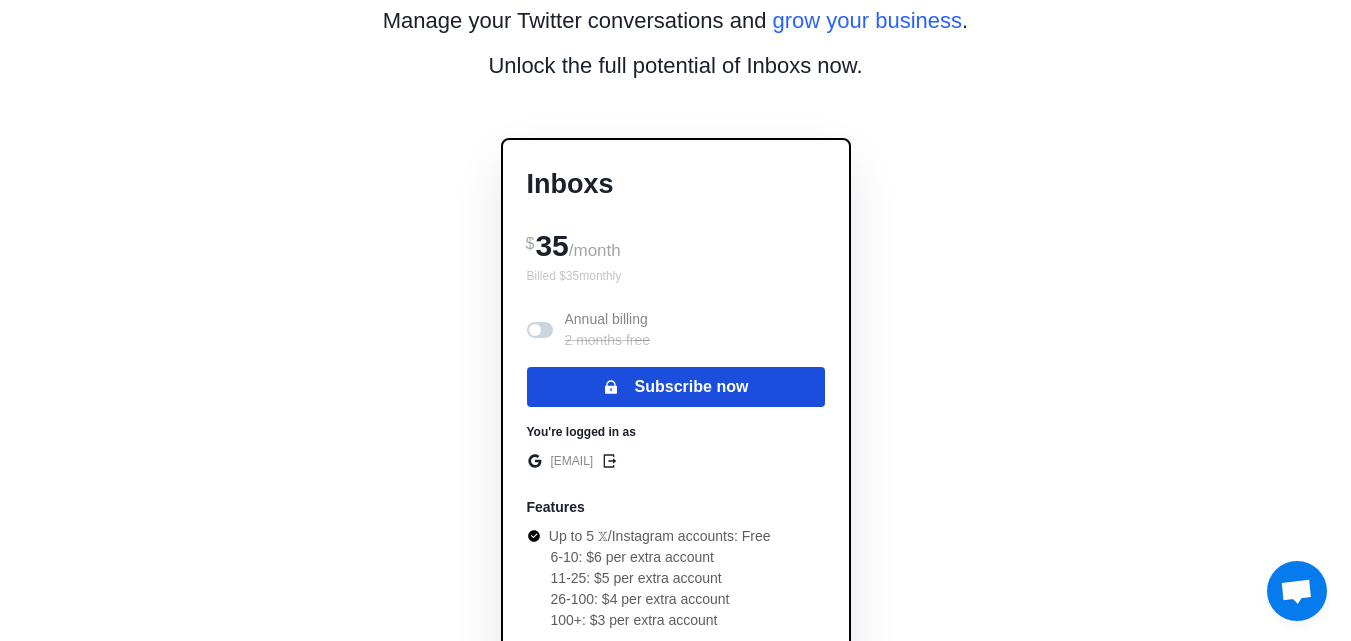 click on "Subscribe now" at bounding box center [676, 387] 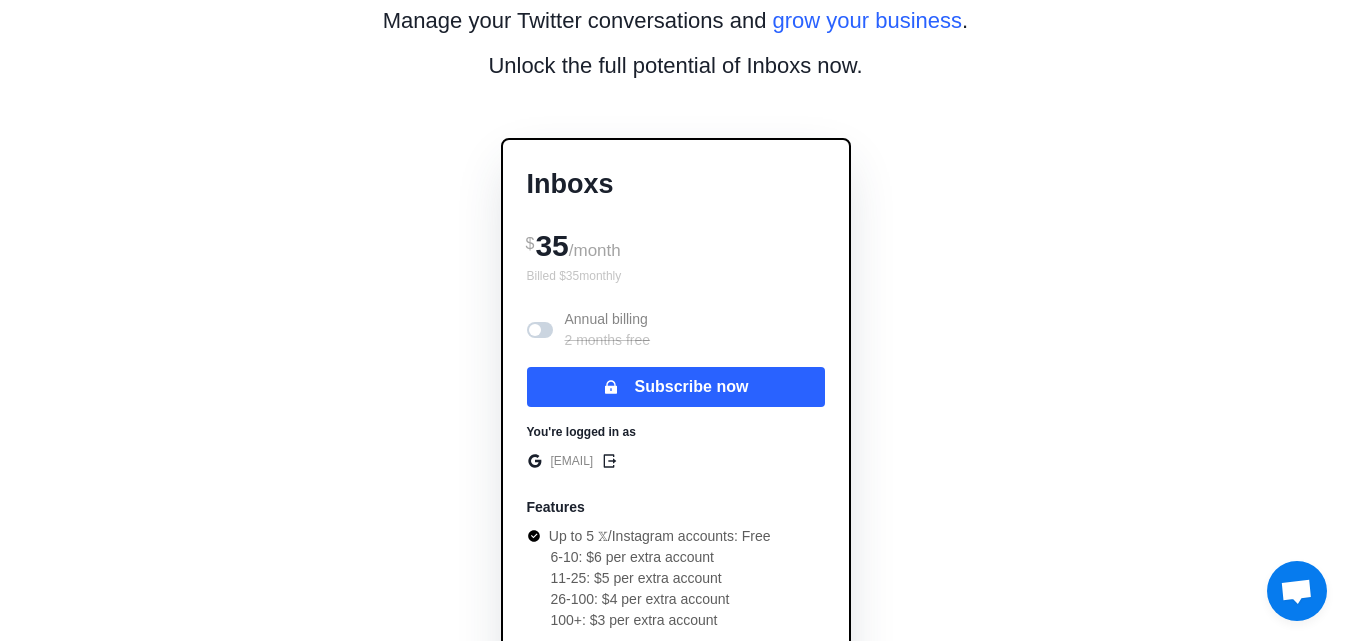 click on "Annual billing 2 months free" at bounding box center (676, 330) 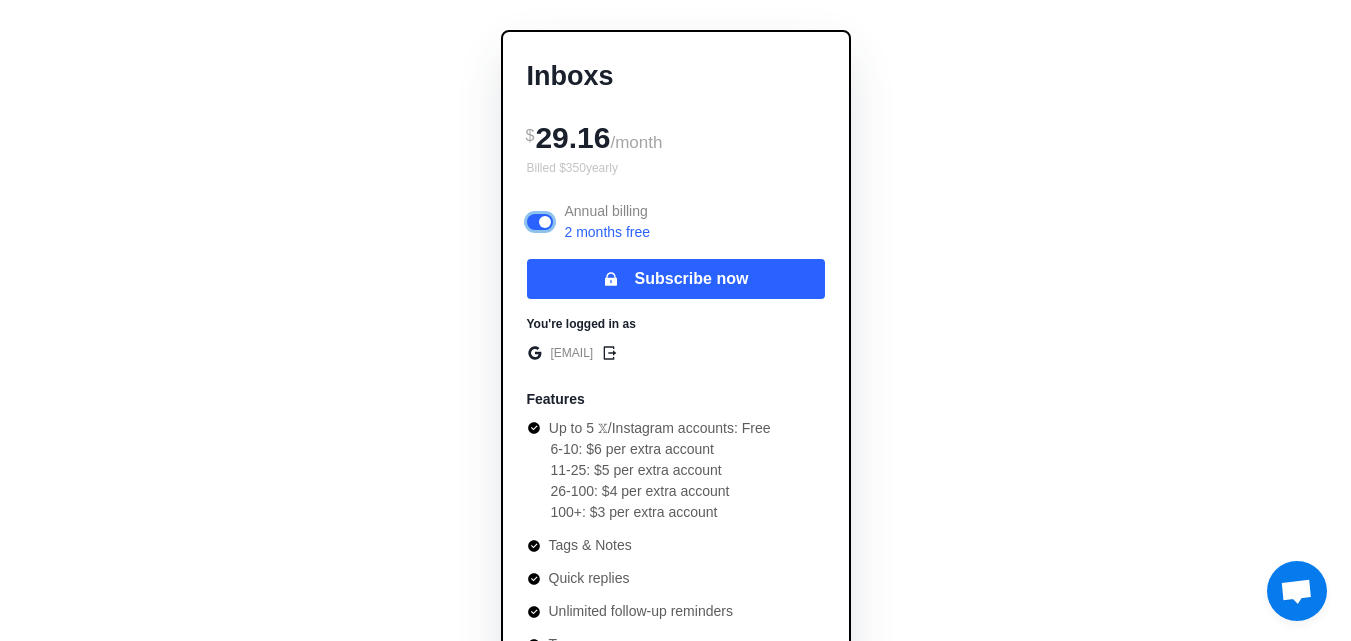 scroll, scrollTop: 400, scrollLeft: 0, axis: vertical 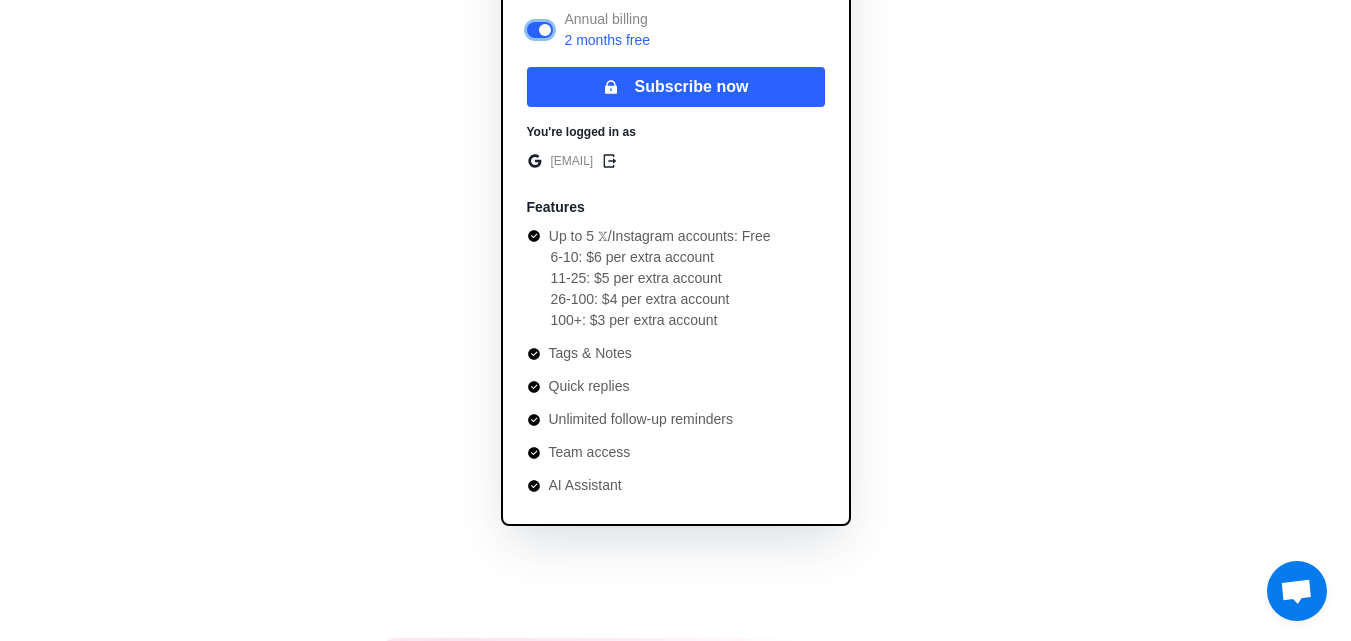 click on "Tags & Notes" at bounding box center [649, 353] 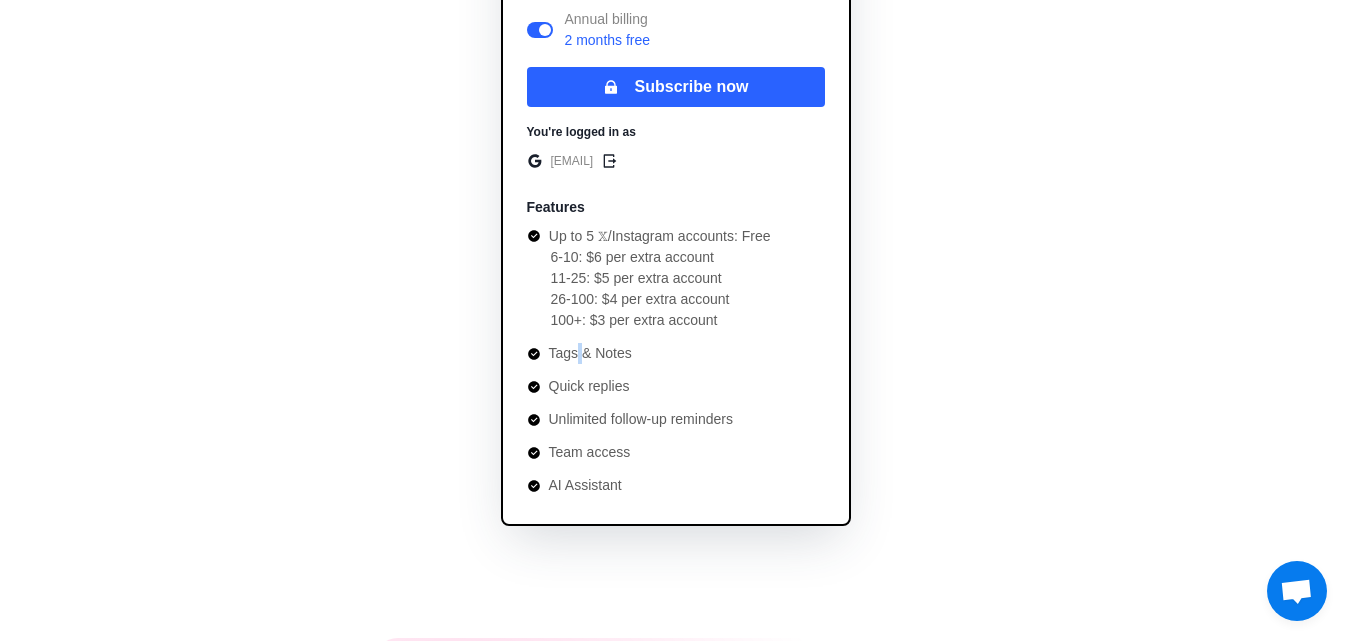 click on "Tags & Notes" at bounding box center (649, 353) 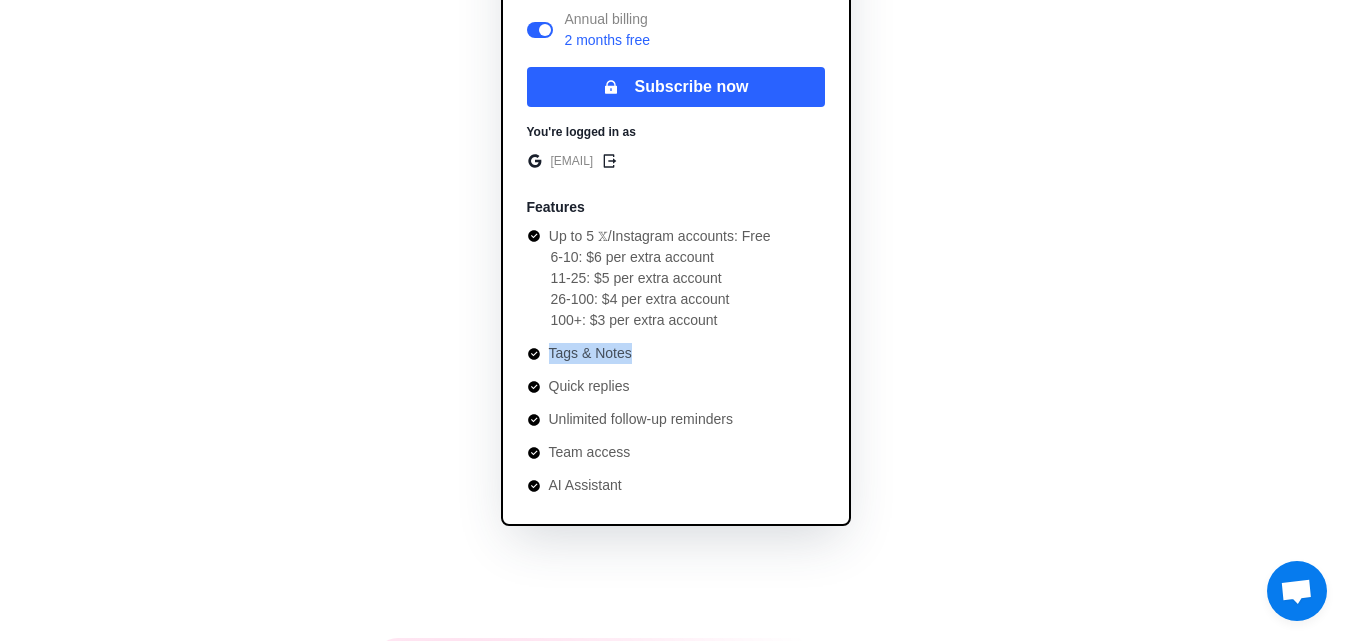 click on "Tags & Notes" at bounding box center [649, 353] 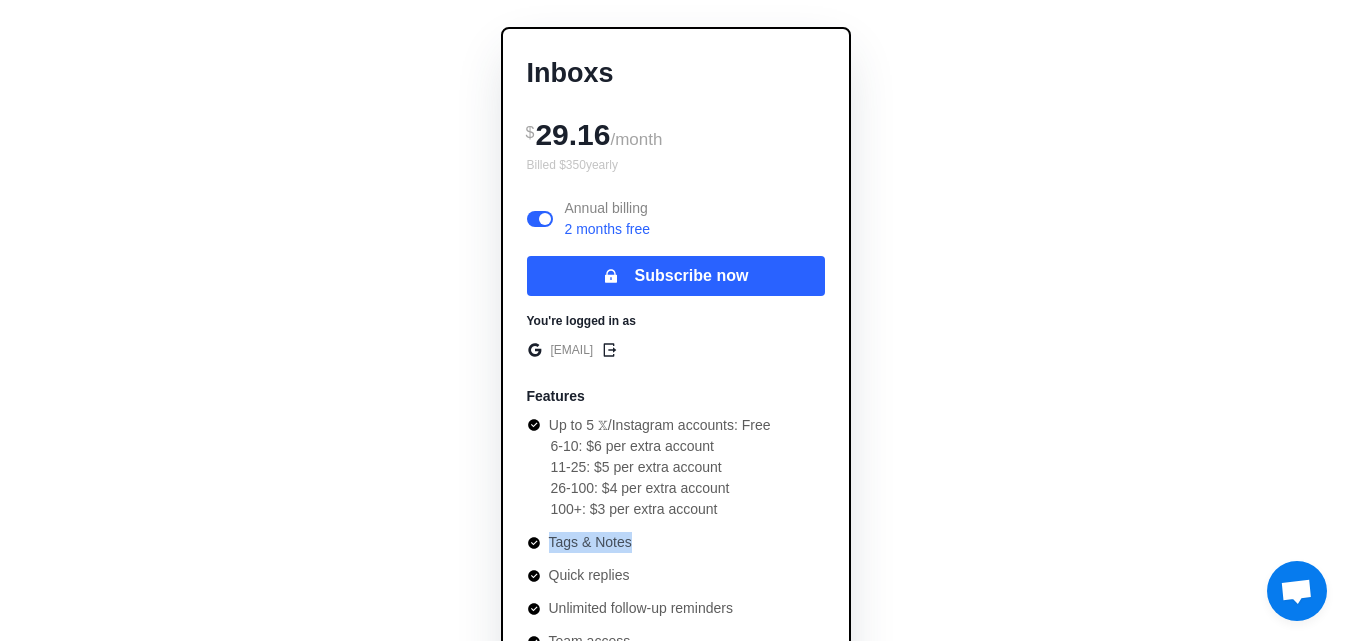 scroll, scrollTop: 0, scrollLeft: 0, axis: both 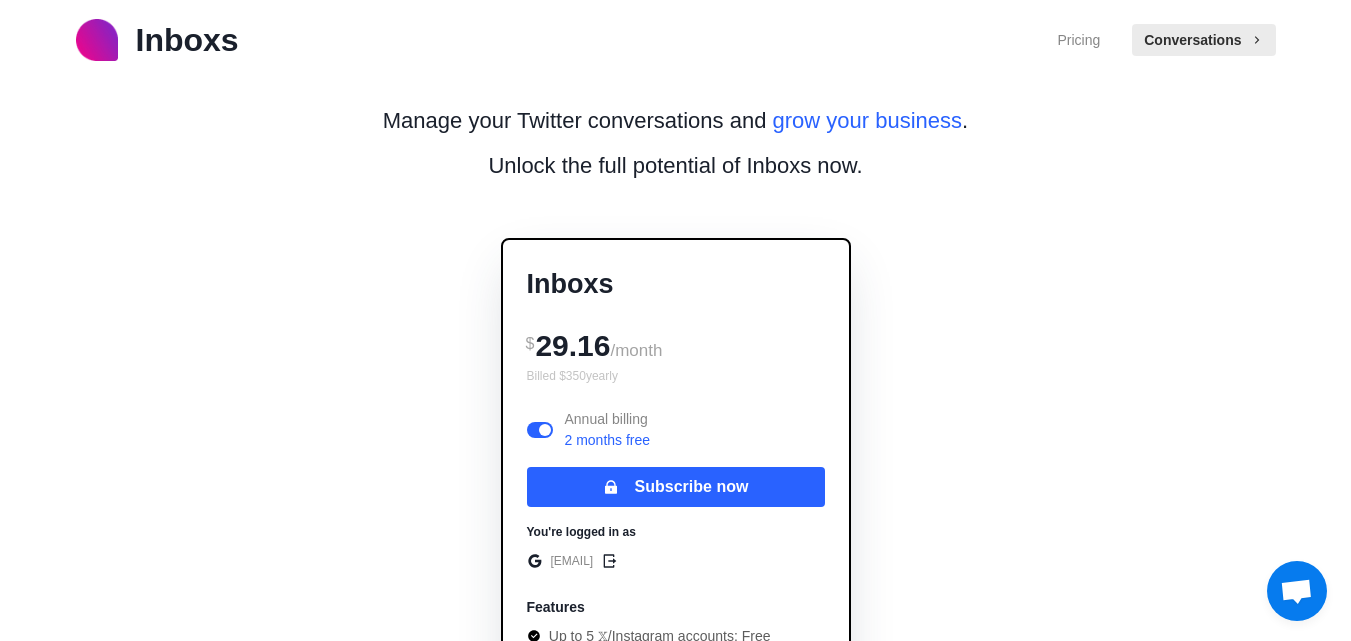 click on "Inboxs Pricing Conversations" at bounding box center (675, 40) 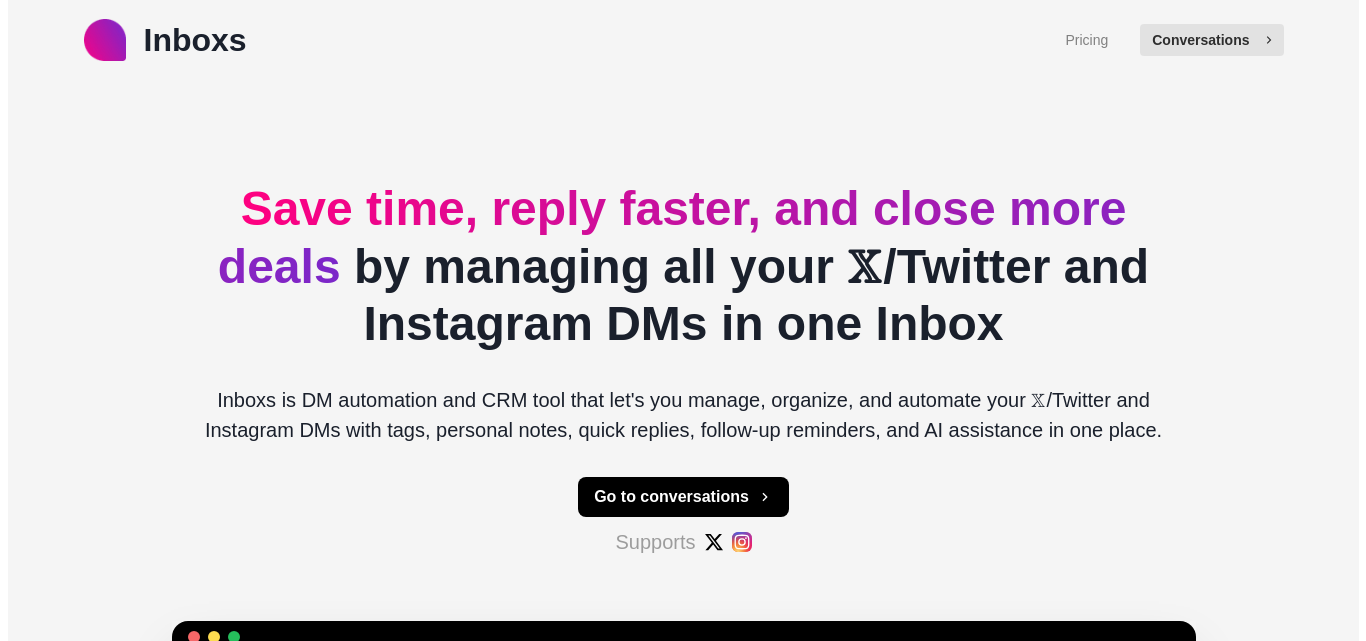 scroll, scrollTop: 0, scrollLeft: 0, axis: both 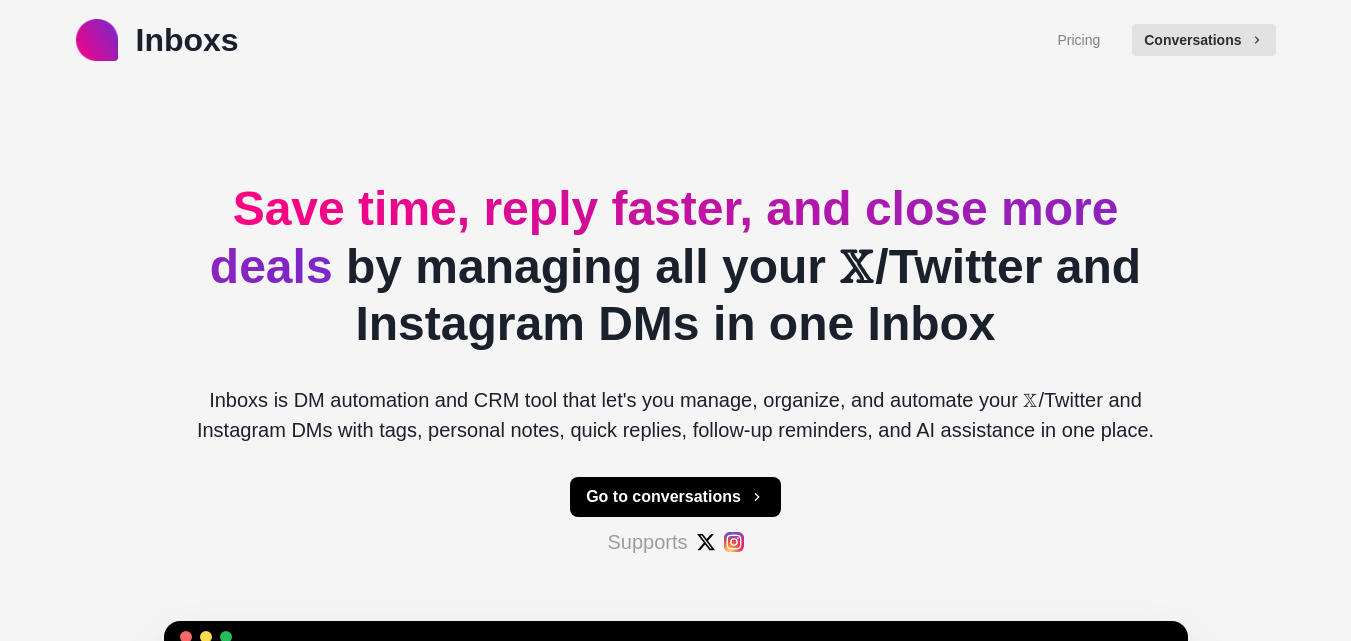 click on "Pricing Conversations" at bounding box center [1166, 40] 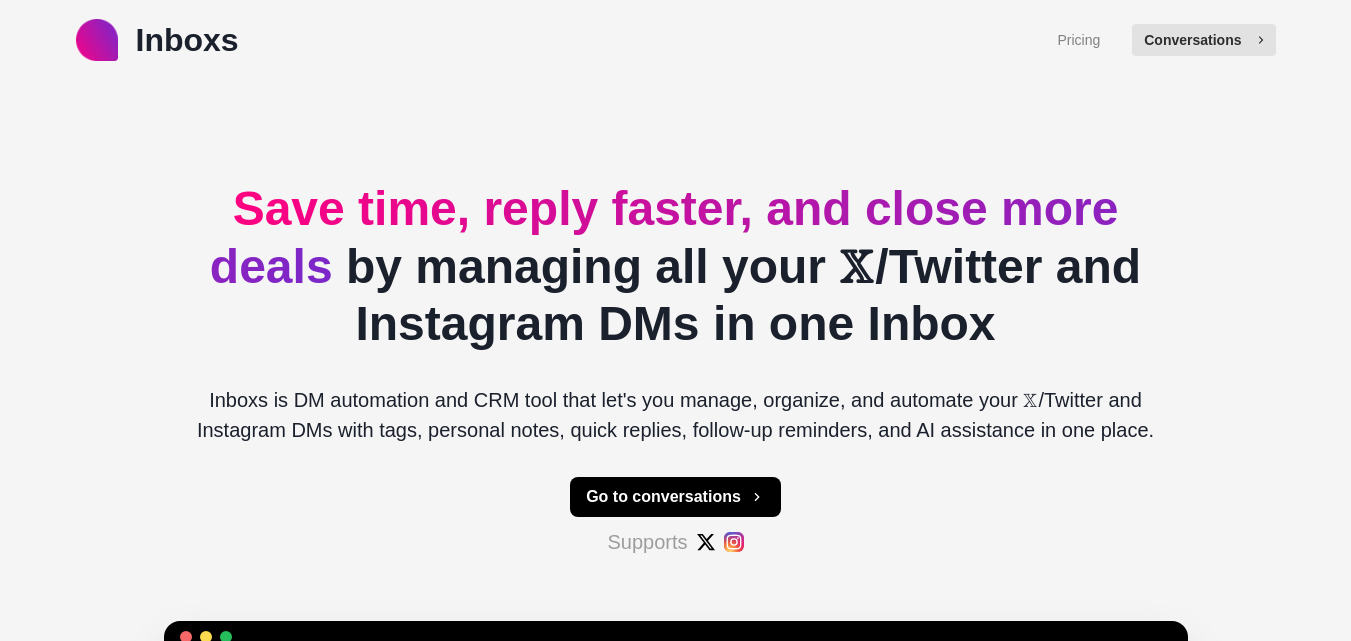 click on "Conversations" at bounding box center (1203, 40) 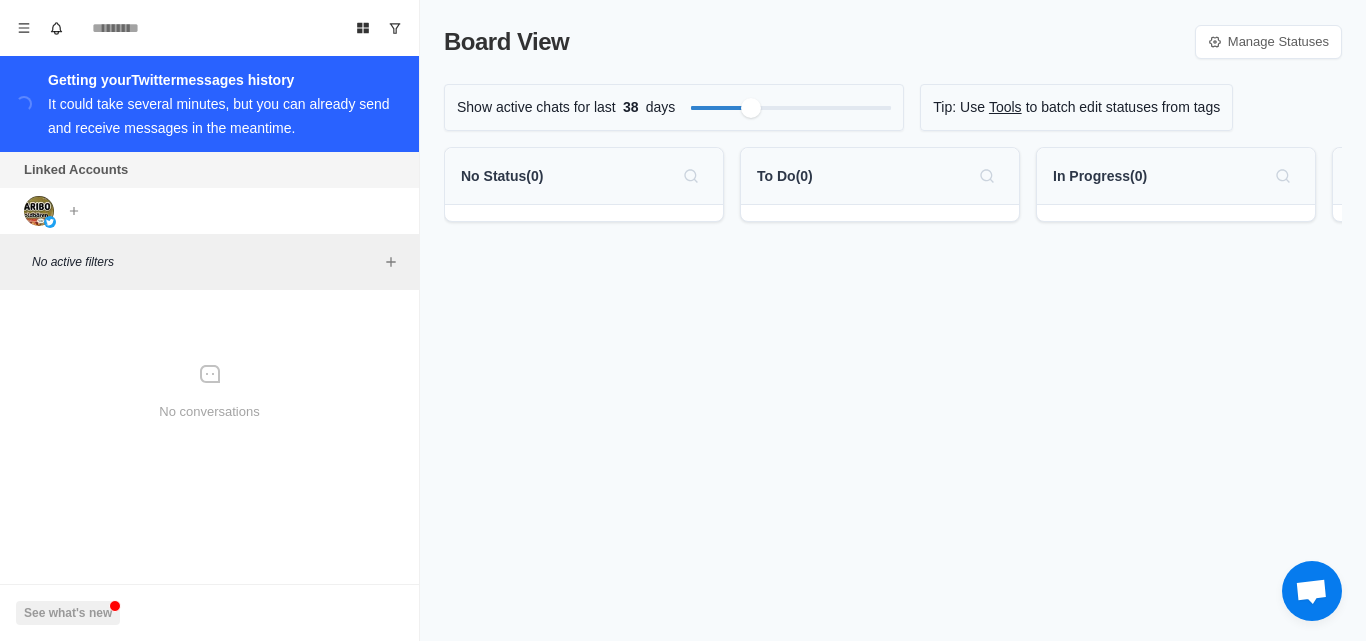 drag, startPoint x: 572, startPoint y: 236, endPoint x: 609, endPoint y: 236, distance: 37 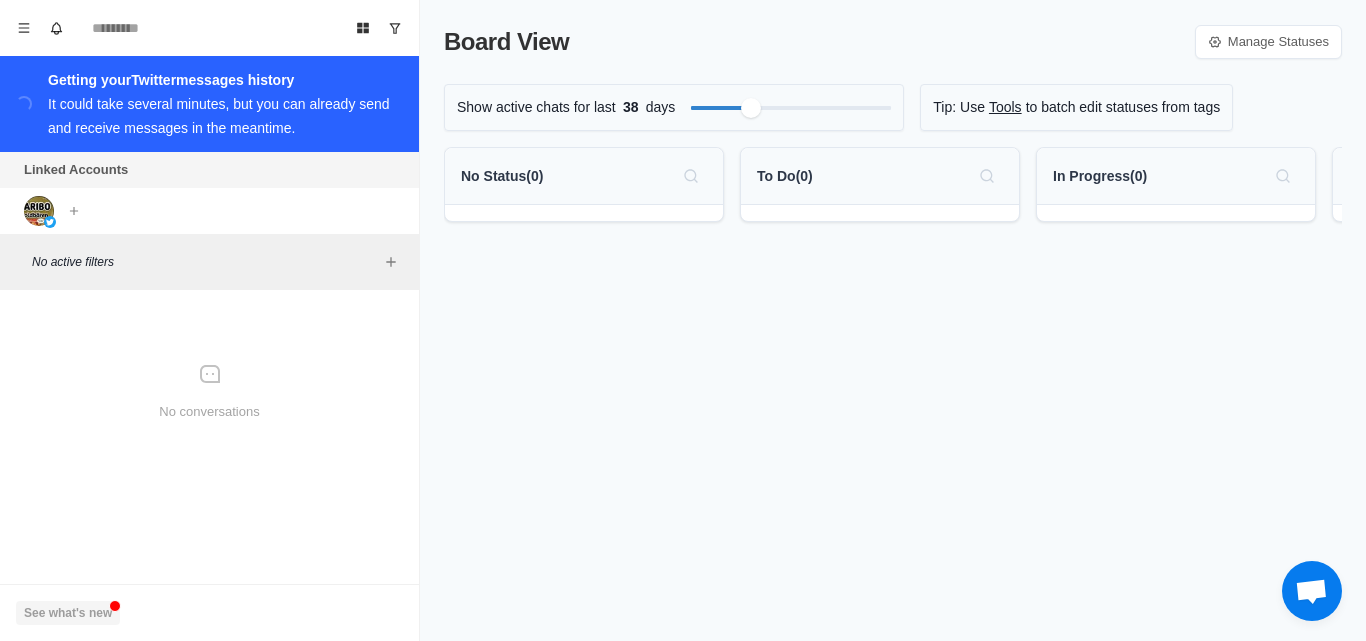 click at bounding box center (115, 606) 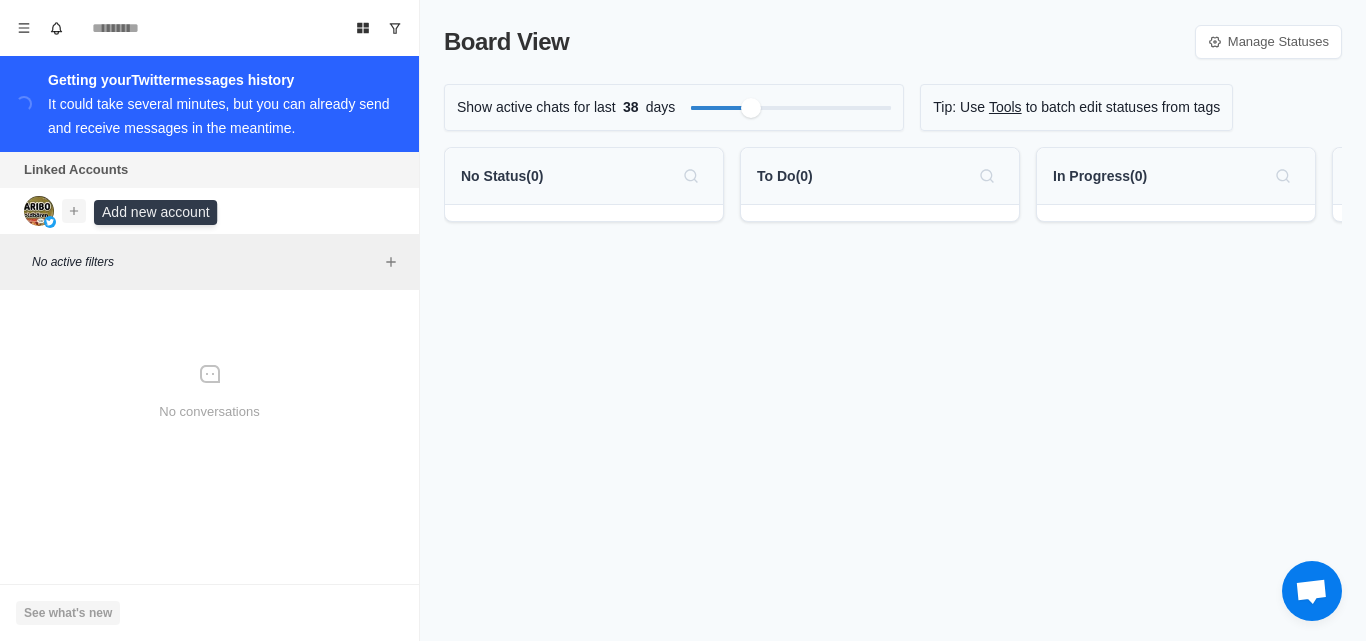 click 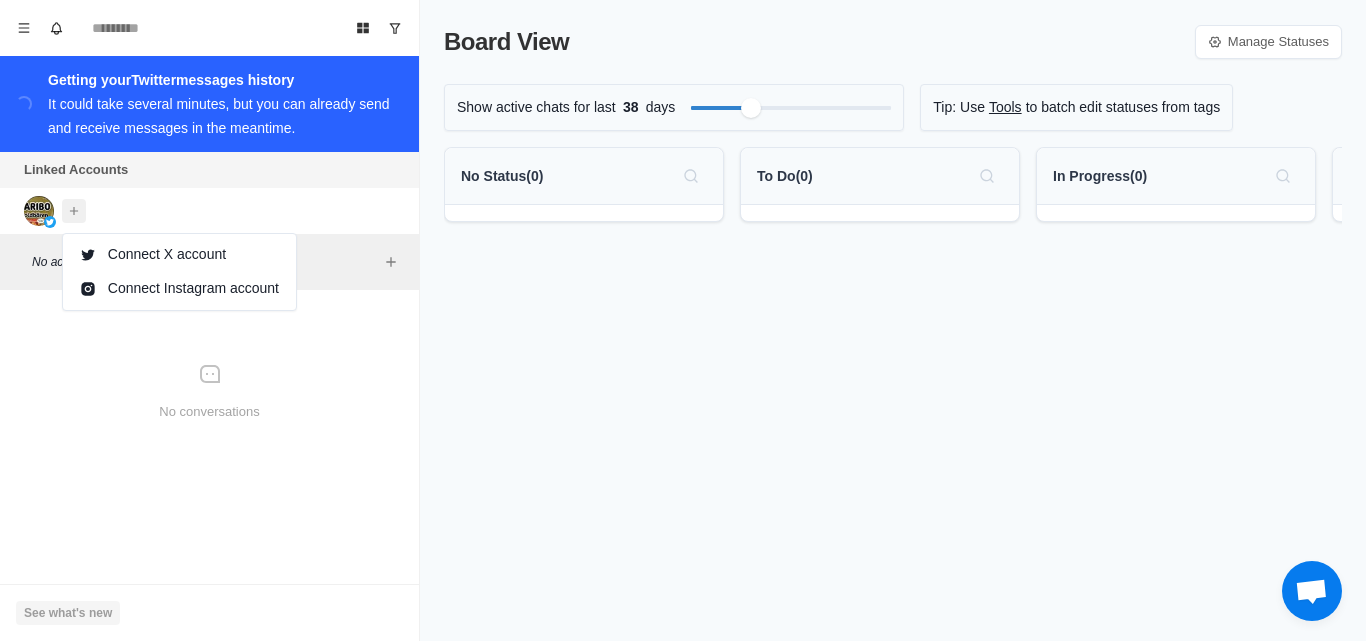 click on "No conversations" at bounding box center (209, 392) 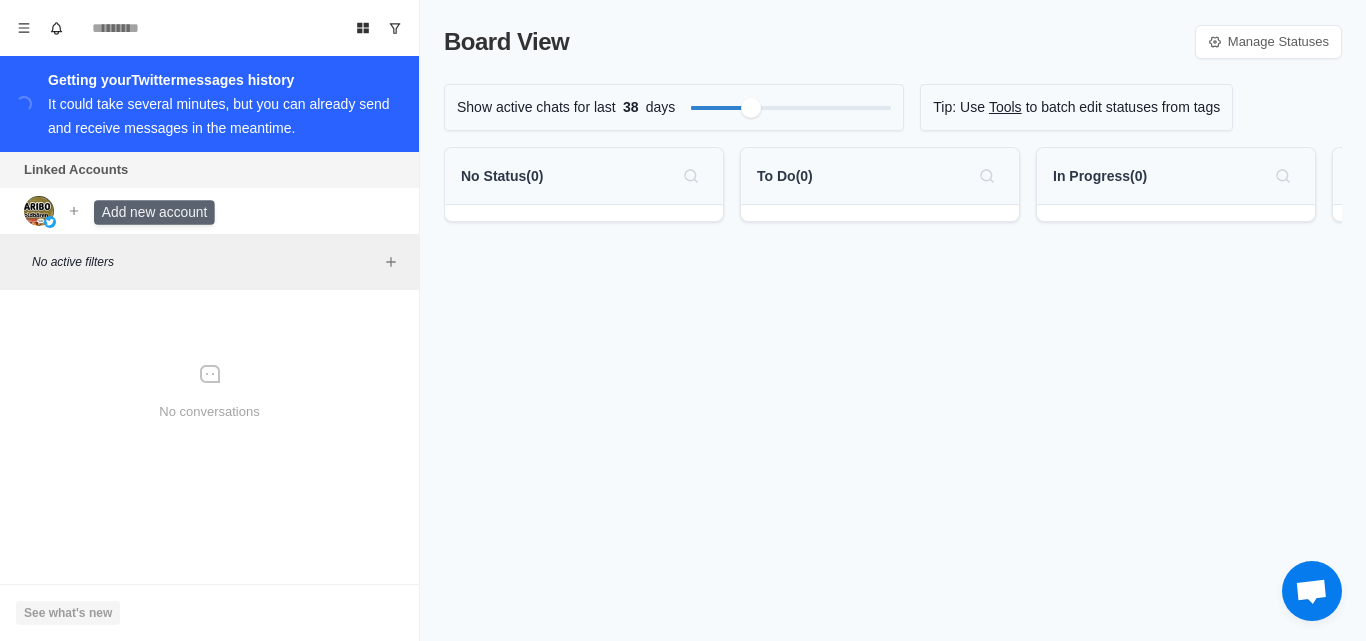 click on "No active filters" at bounding box center (209, 262) 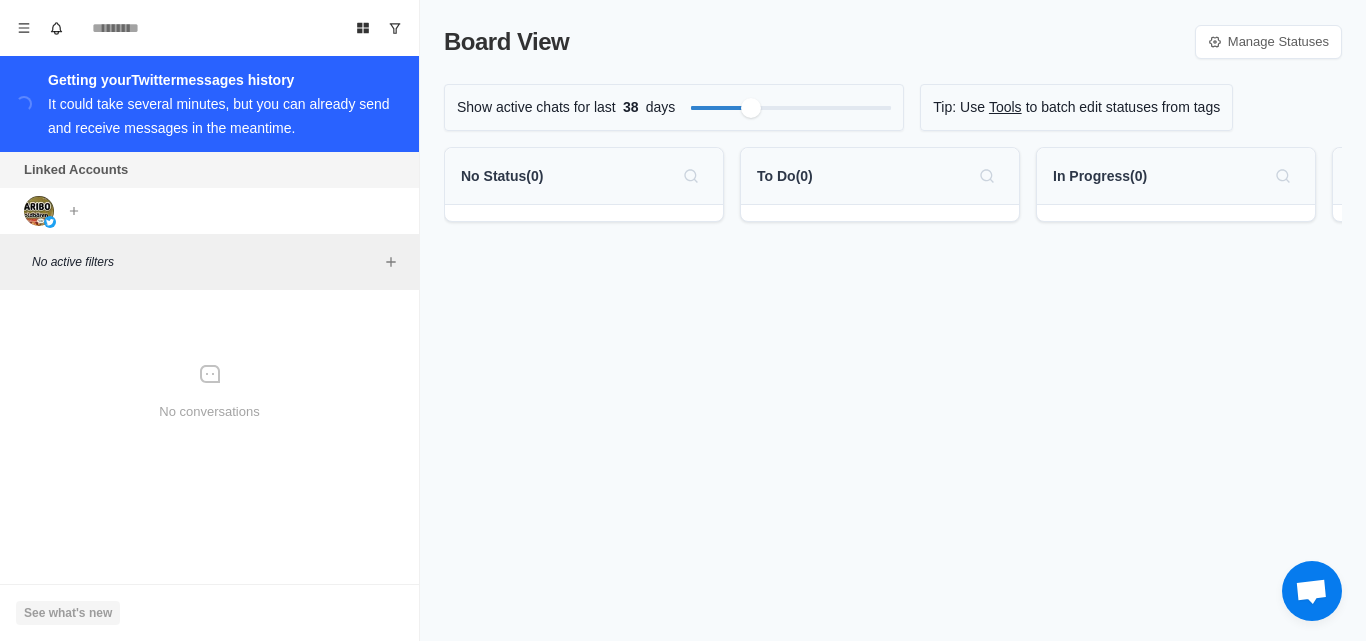 click on "No active filters" at bounding box center (209, 262) 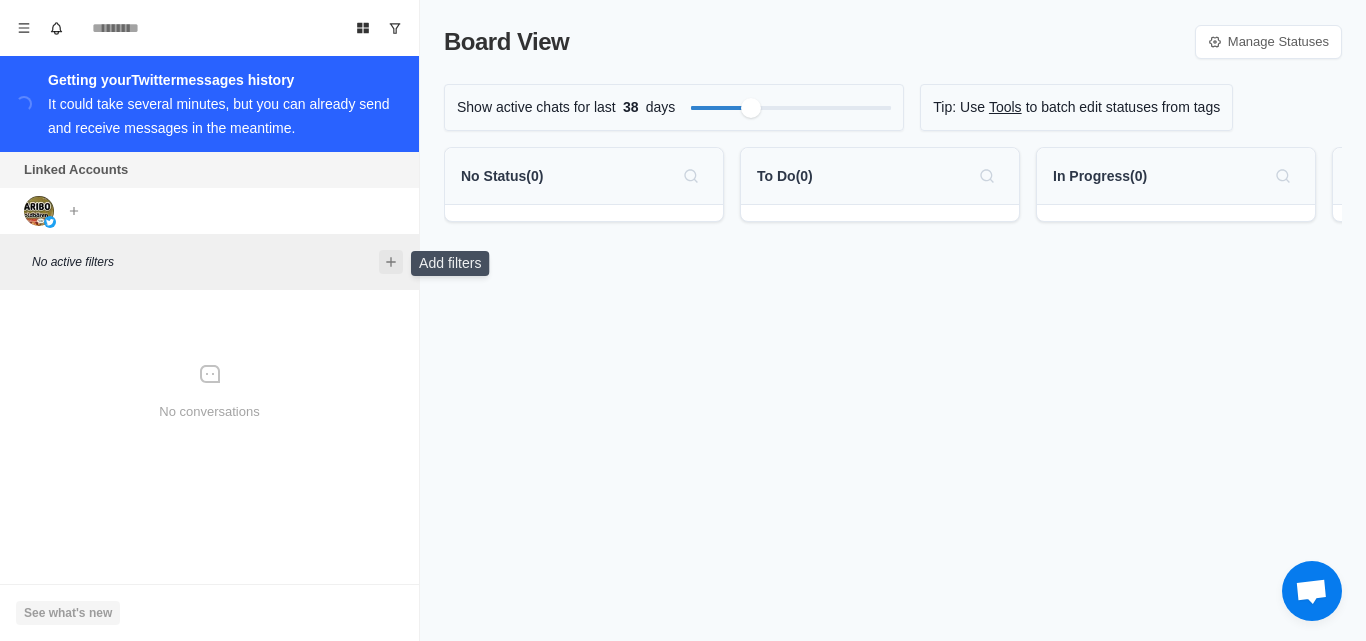 click 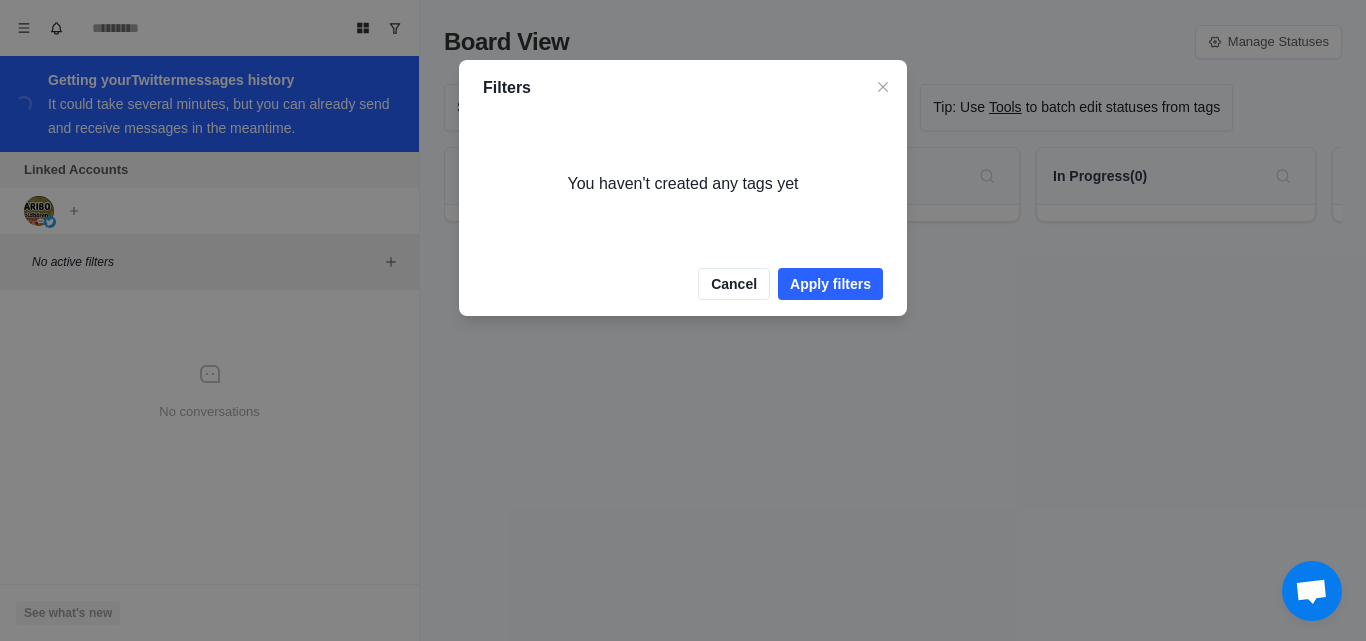 click on "Filters You haven't created any tags yet Cancel Apply filters" at bounding box center (683, 320) 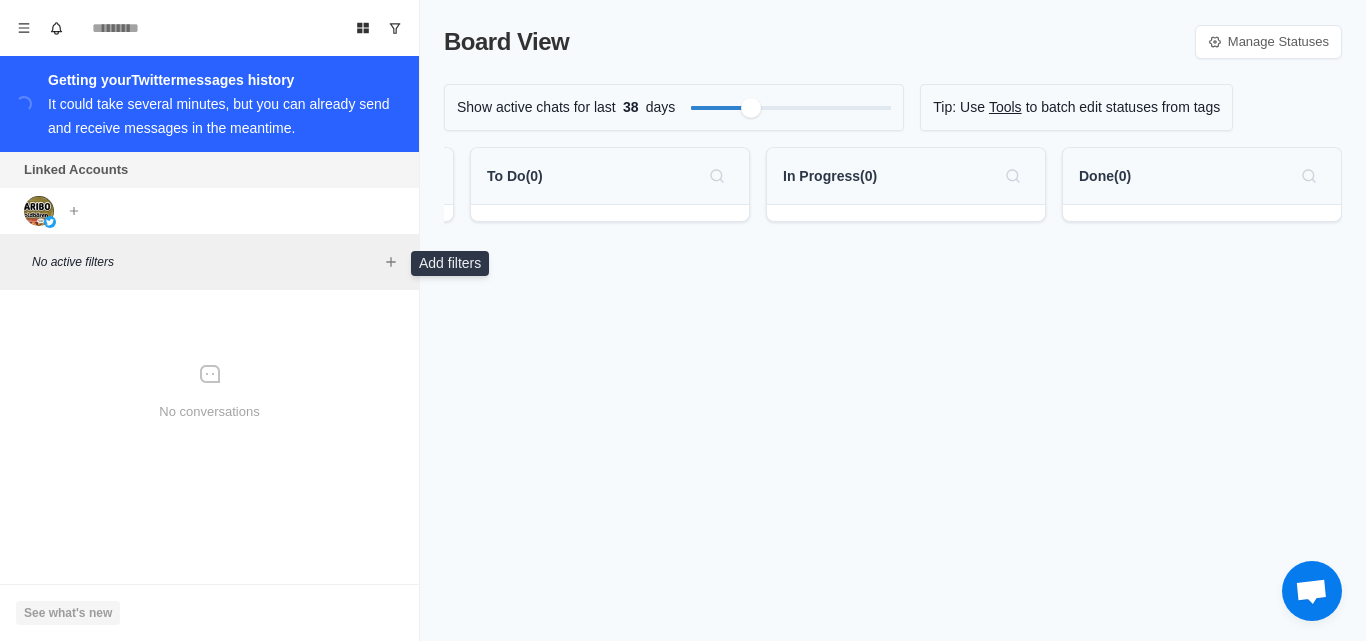 scroll, scrollTop: 0, scrollLeft: 0, axis: both 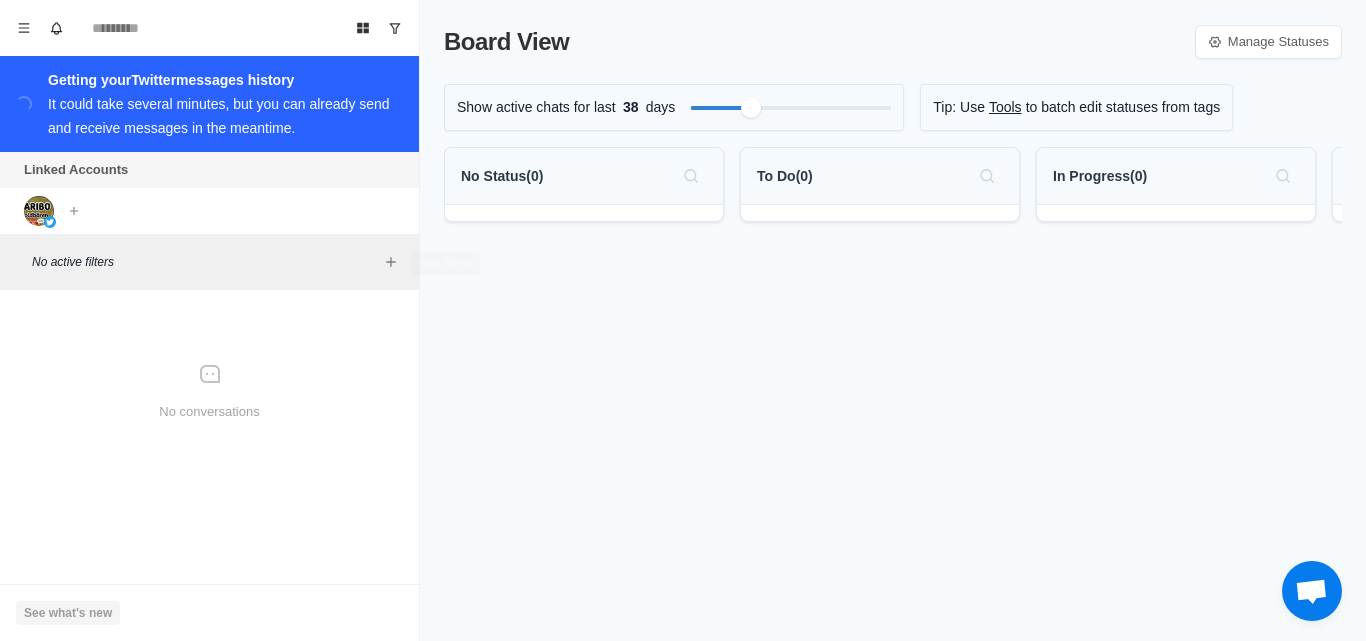 click on "It could take several minutes, but you can already send and receive messages in the meantime." at bounding box center [219, 116] 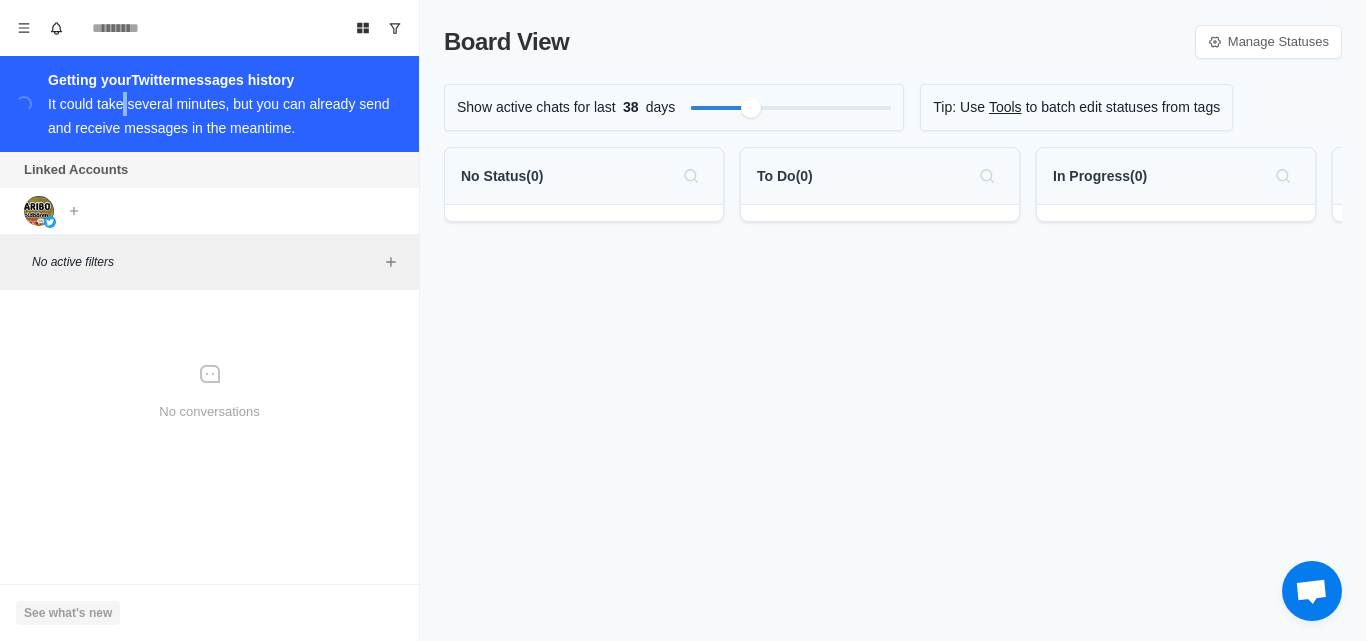 click on "It could take several minutes, but you can already send and receive messages in the meantime." at bounding box center (219, 116) 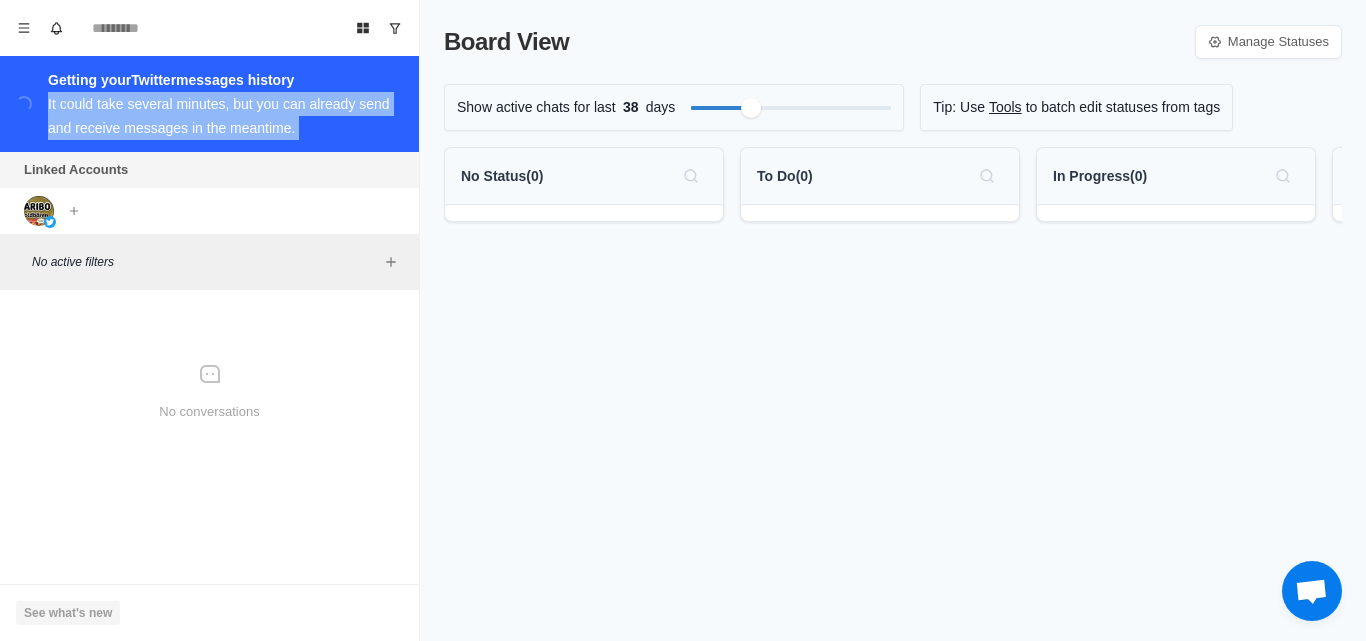 click on "It could take several minutes, but you can already send and receive messages in the meantime." at bounding box center [219, 116] 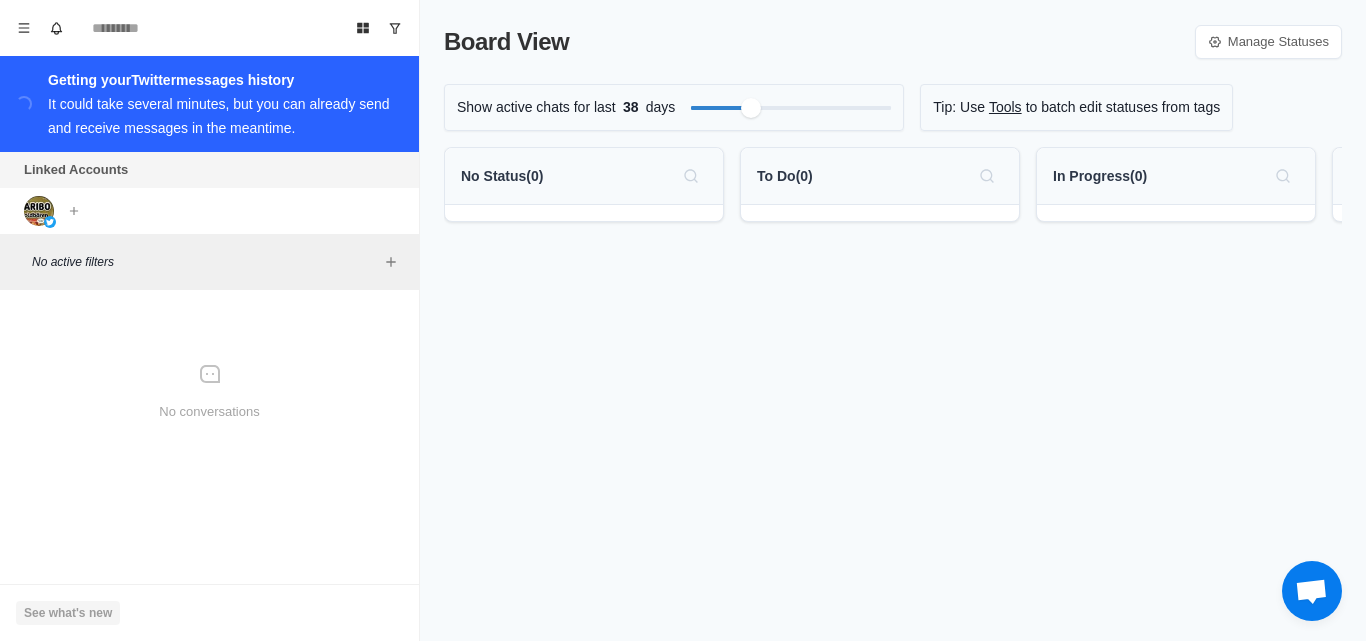 click on "Board View Manage Statuses Show active chats for last  38  days Tip: Use Tools to batch edit statuses from tags No Status  ( 0 ) To Do  ( 0 ) In Progress  ( 0 ) Done  ( 0 )" at bounding box center [893, 320] 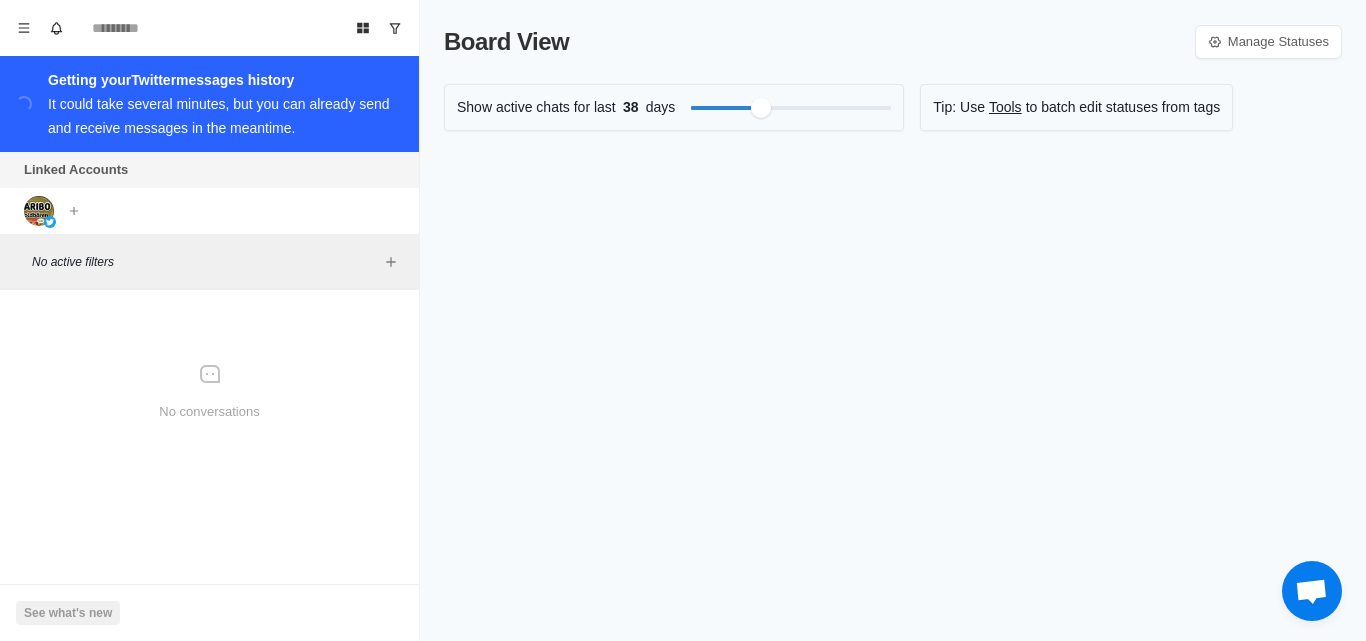 scroll, scrollTop: 0, scrollLeft: 0, axis: both 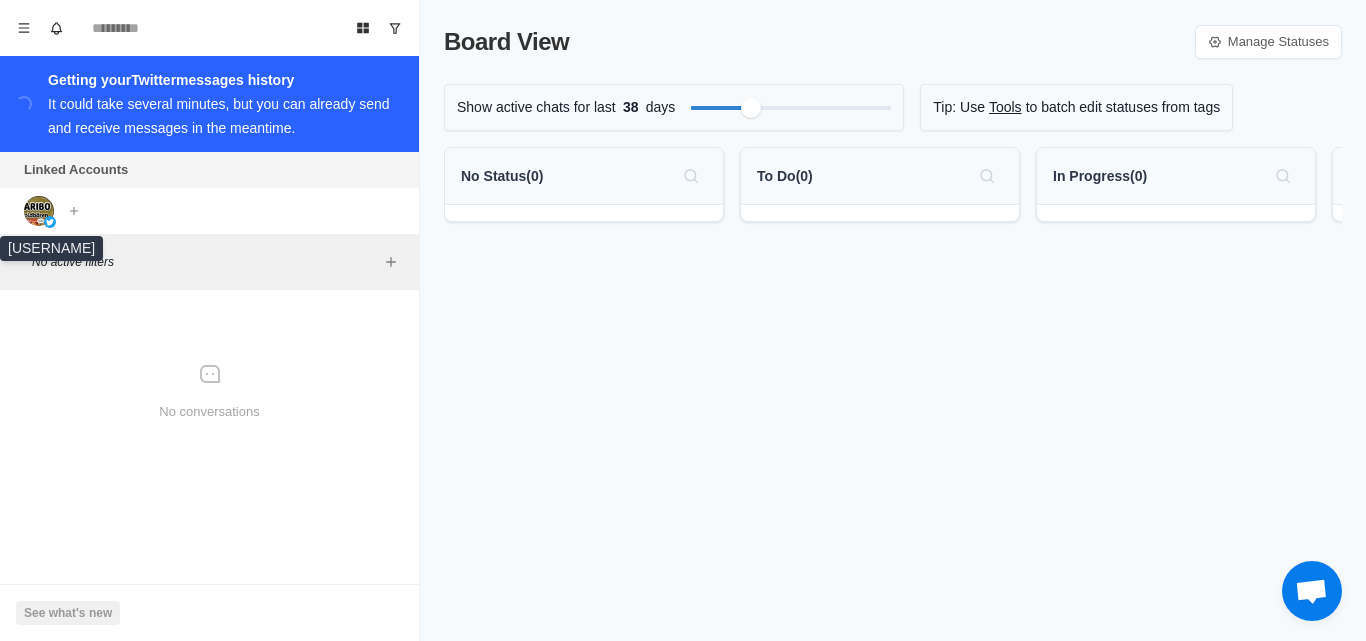 click at bounding box center (39, 211) 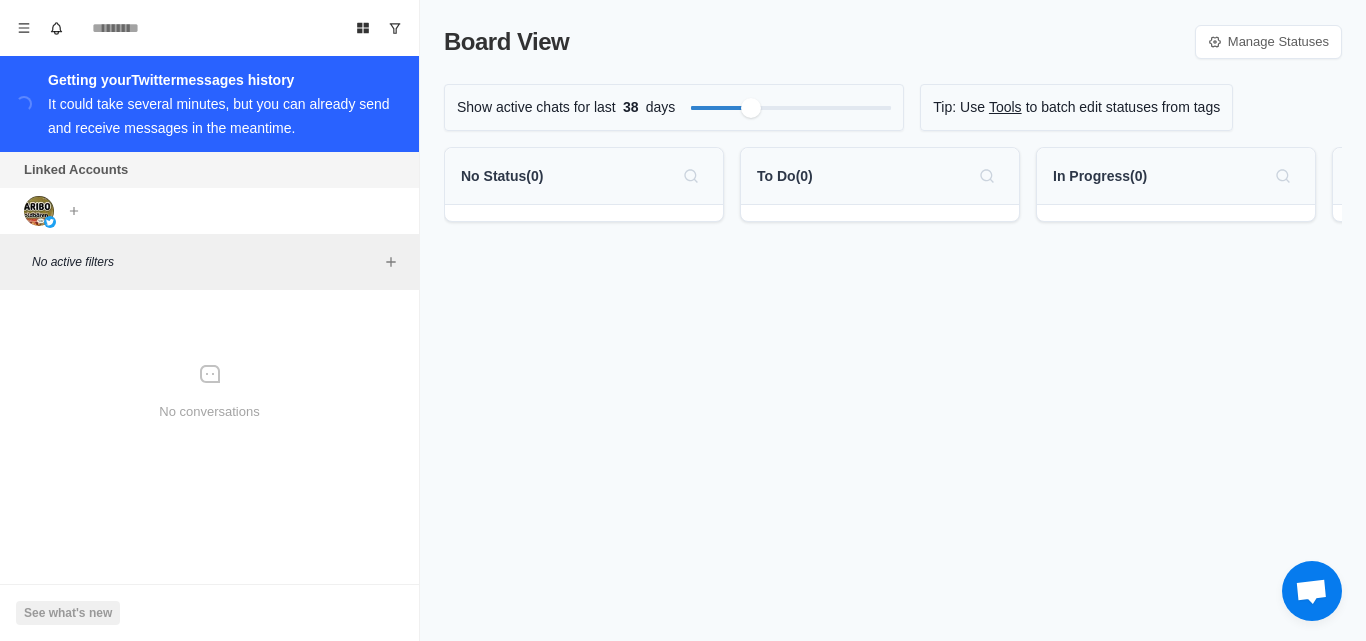 click at bounding box center (39, 211) 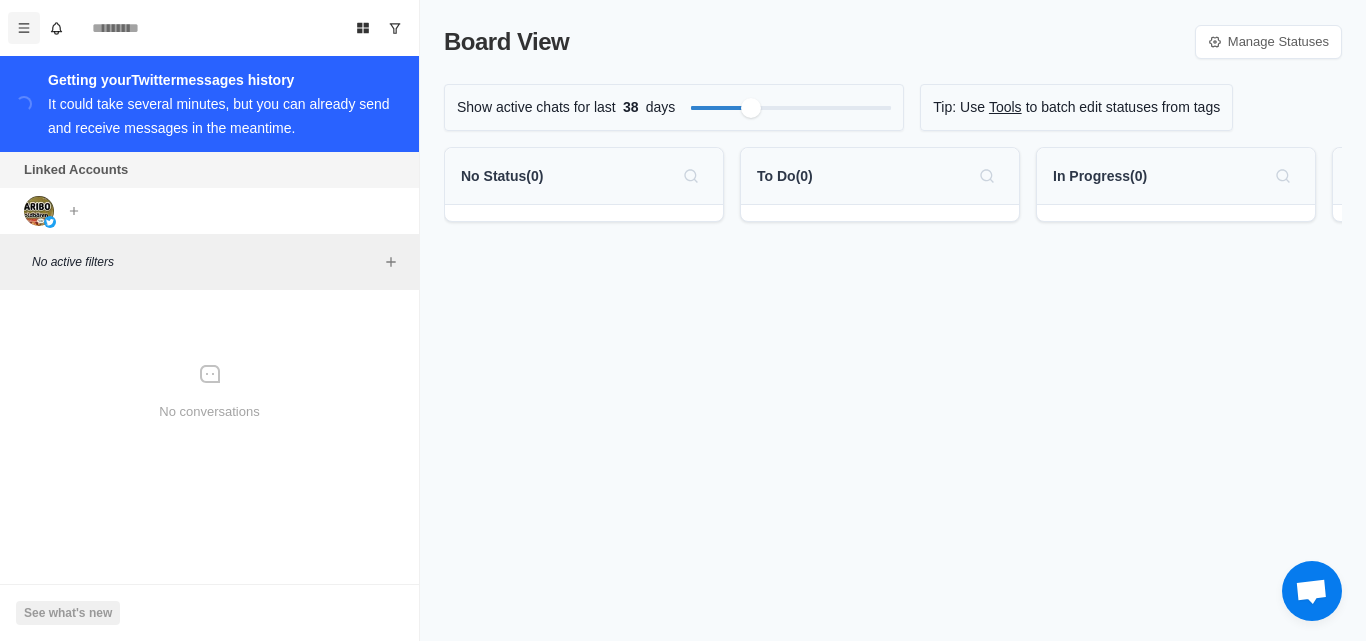click at bounding box center [24, 28] 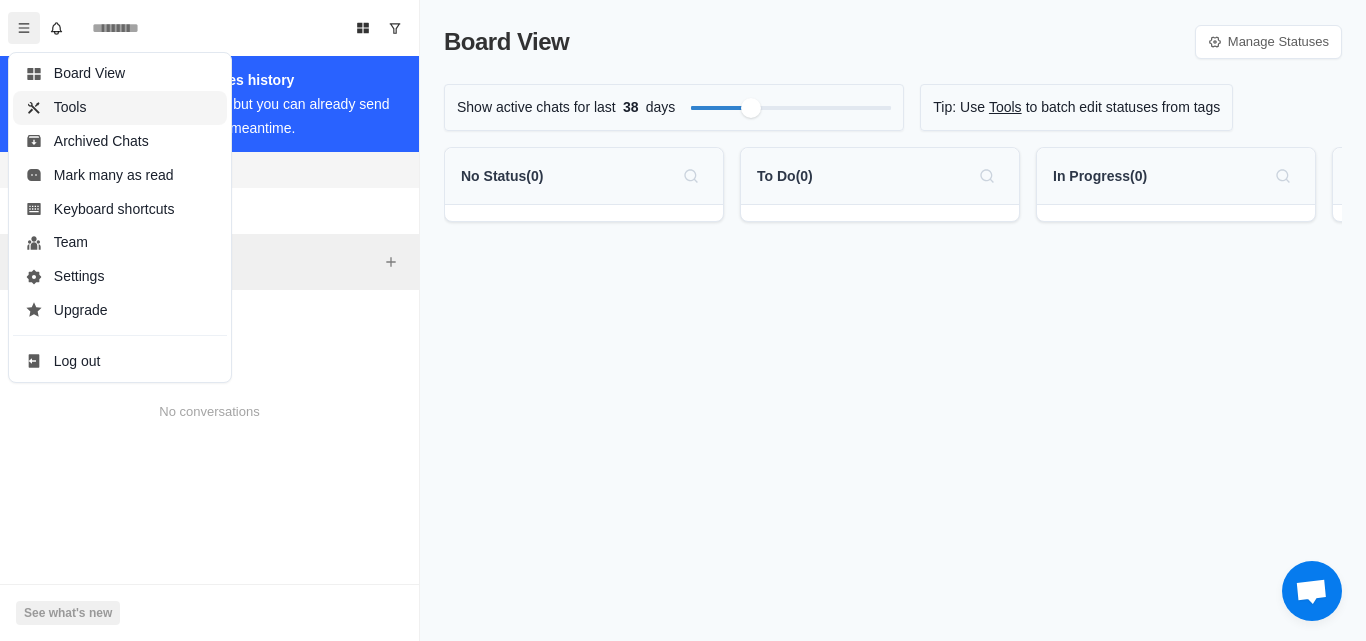 click on "Board View Tools Archived Chats Mark many as read Keyboard shortcuts Team Settings Upgrade Log out" at bounding box center (120, 217) 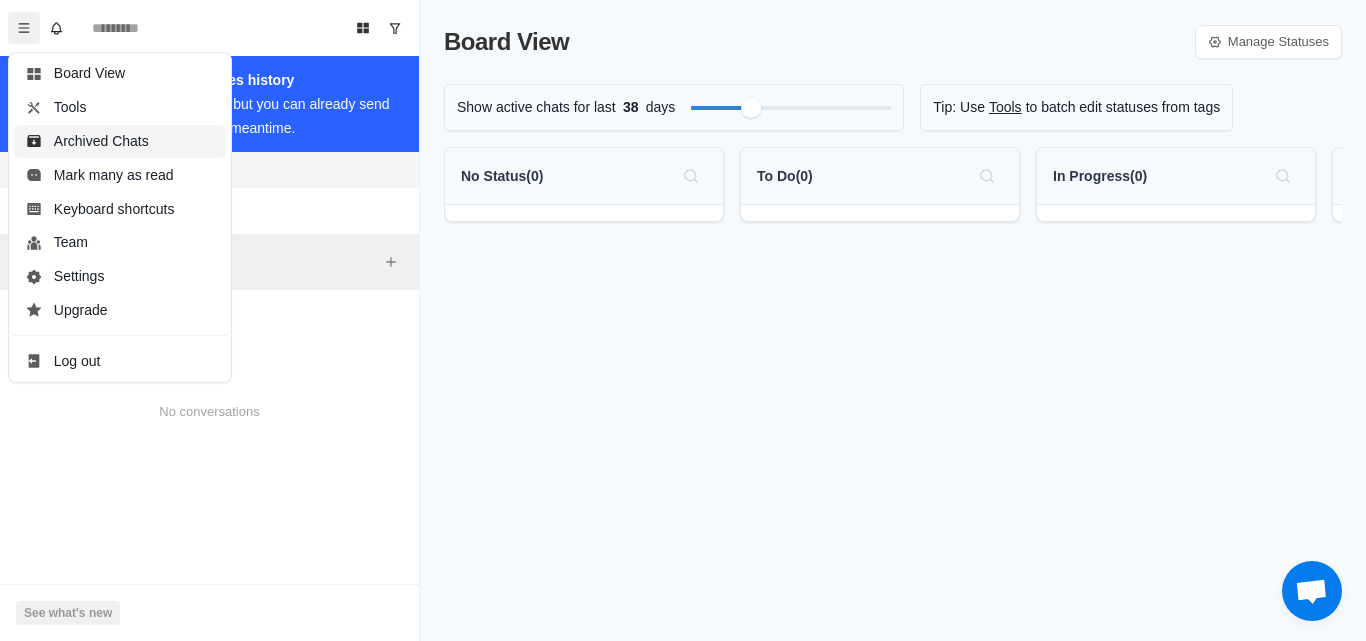 click on "Archived Chats" at bounding box center (120, 142) 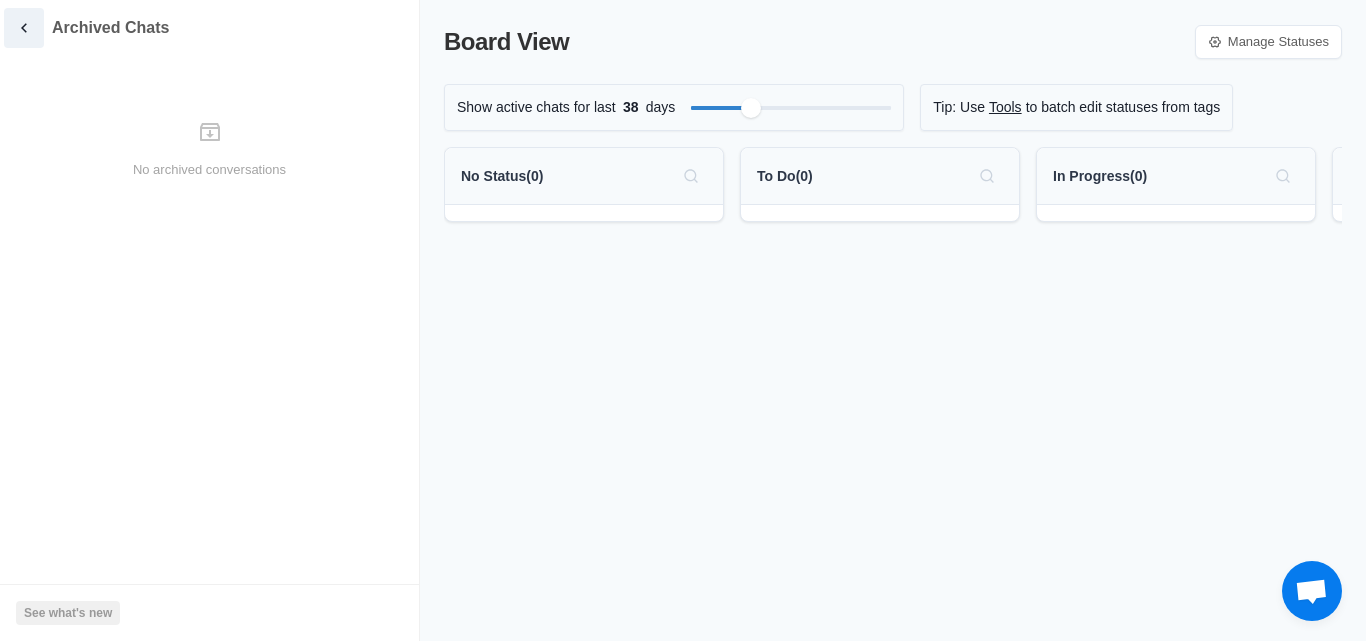 click 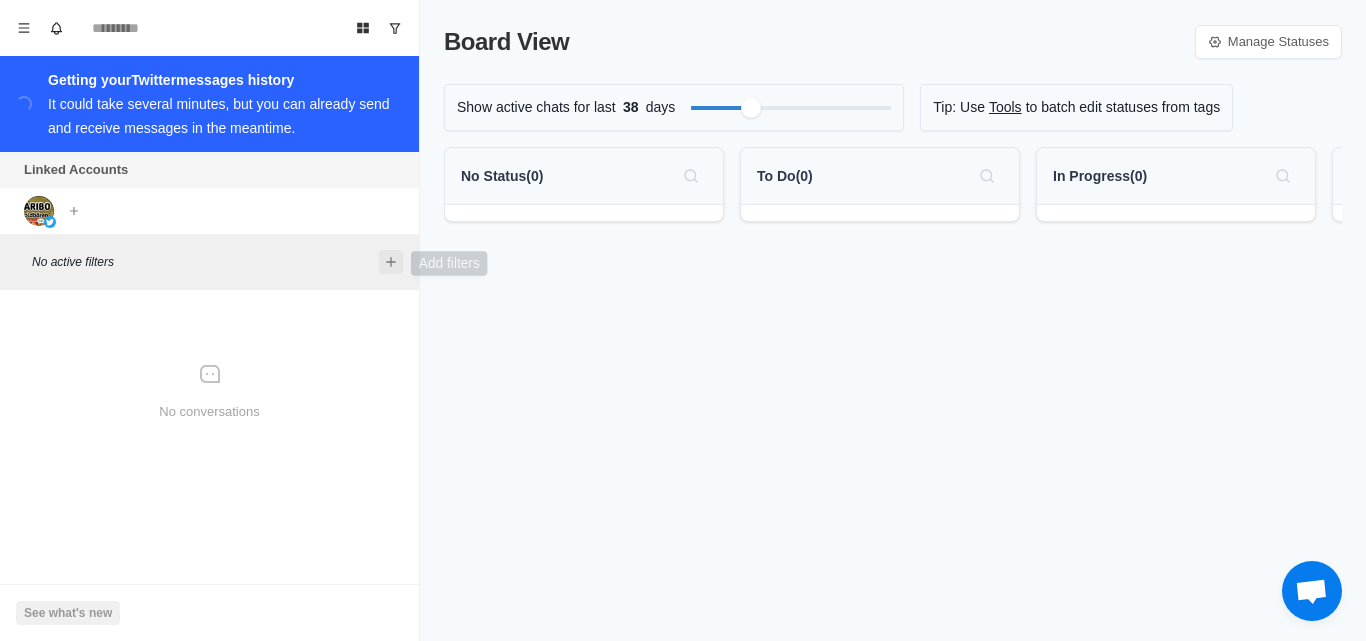 click 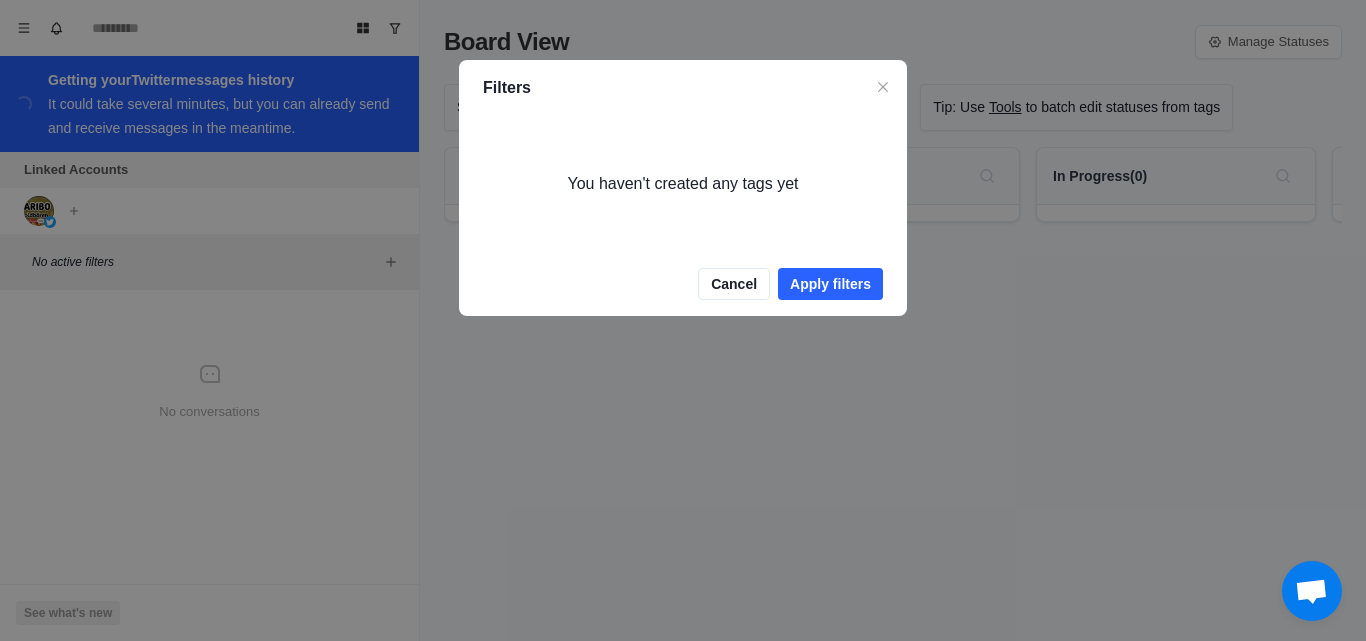 click on "Filters" at bounding box center [683, 88] 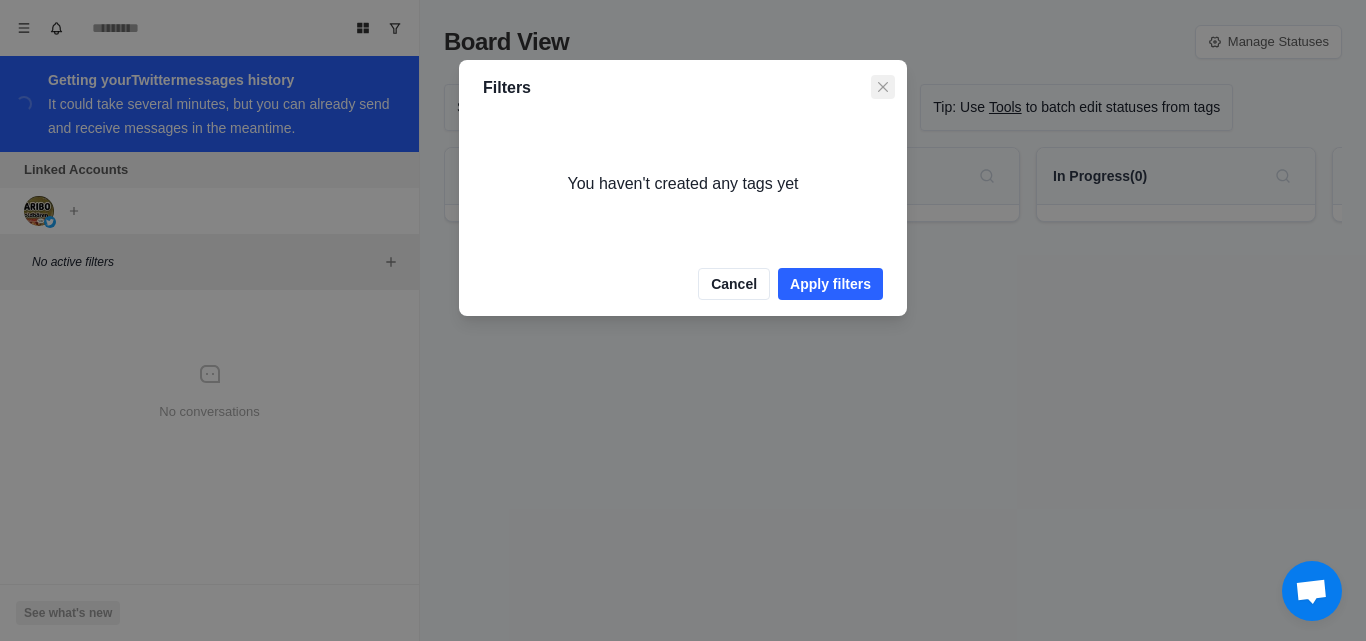 click at bounding box center (883, 87) 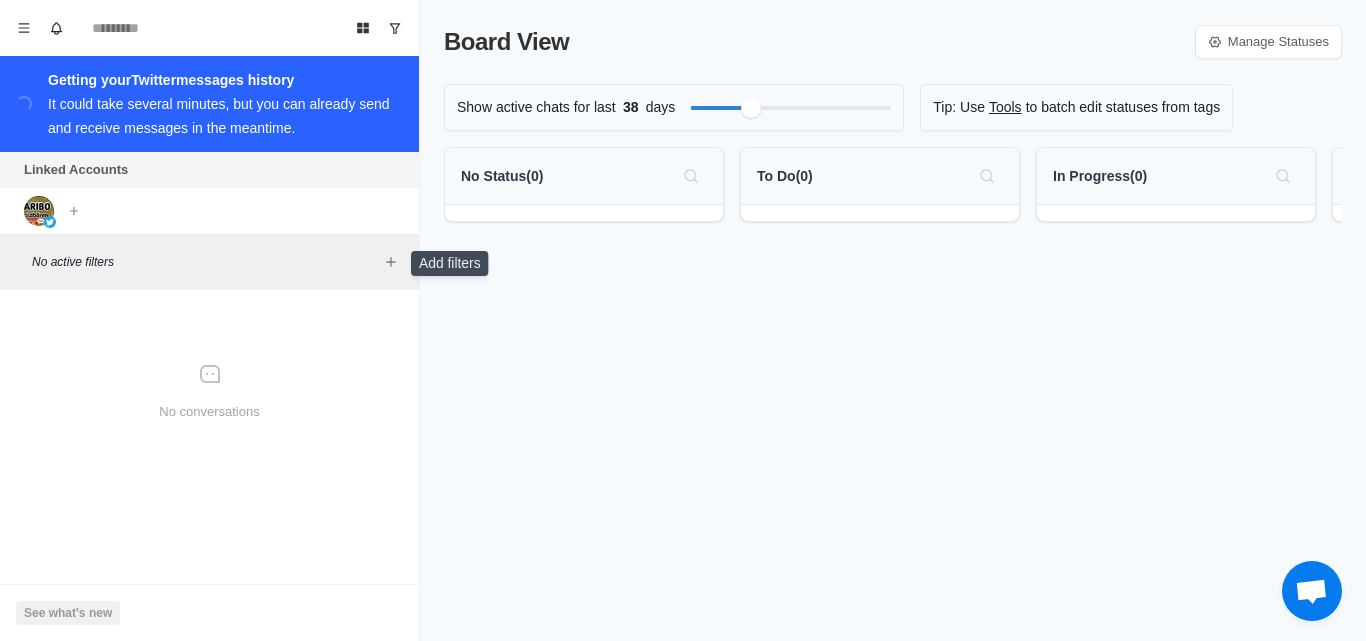 drag, startPoint x: 387, startPoint y: 485, endPoint x: 400, endPoint y: 543, distance: 59.439045 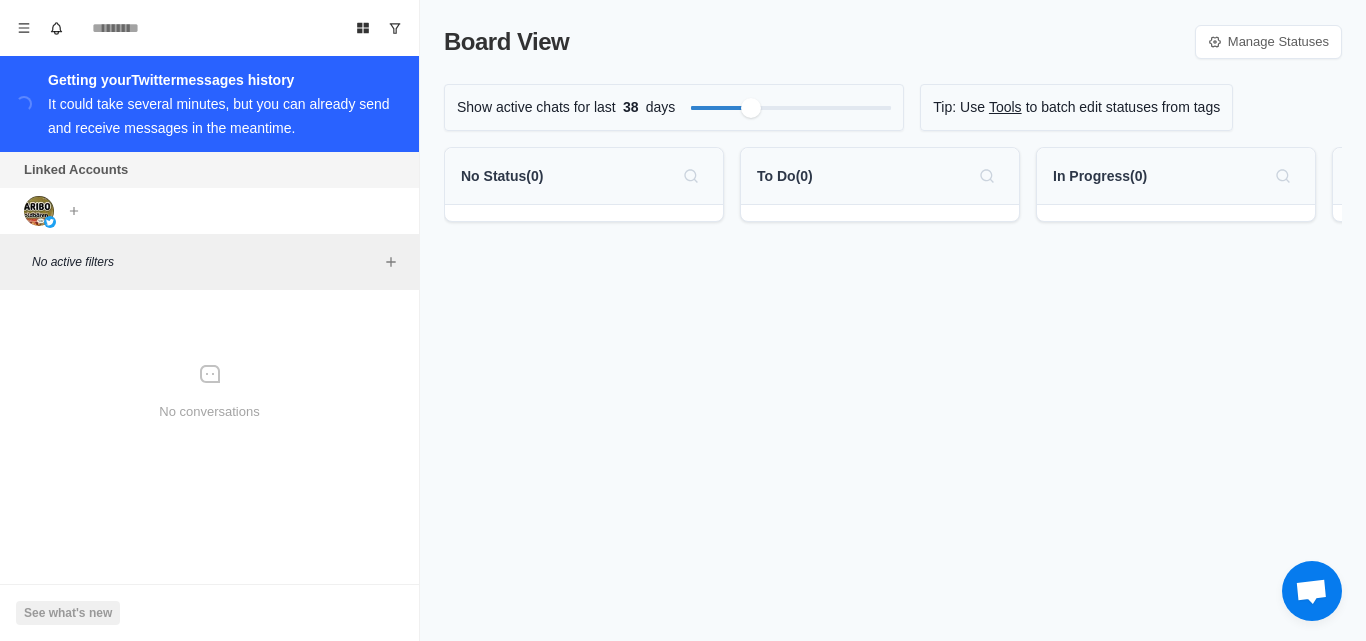click at bounding box center (1311, 593) 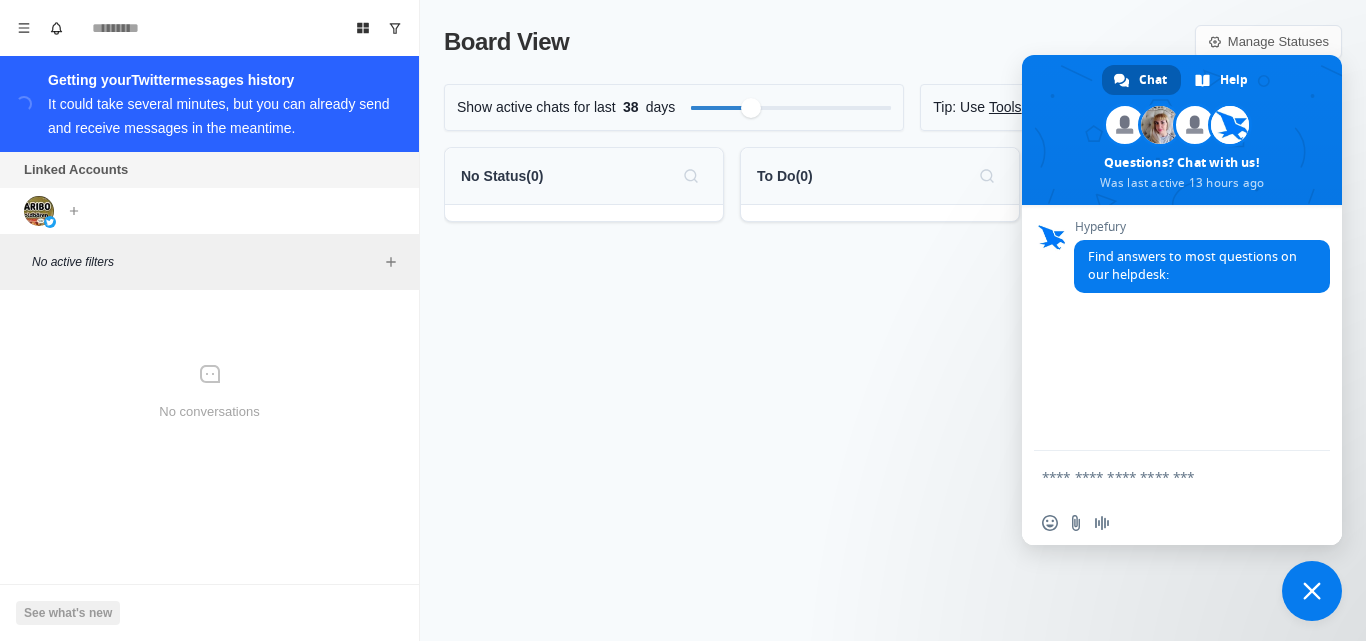 scroll, scrollTop: 0, scrollLeft: 0, axis: both 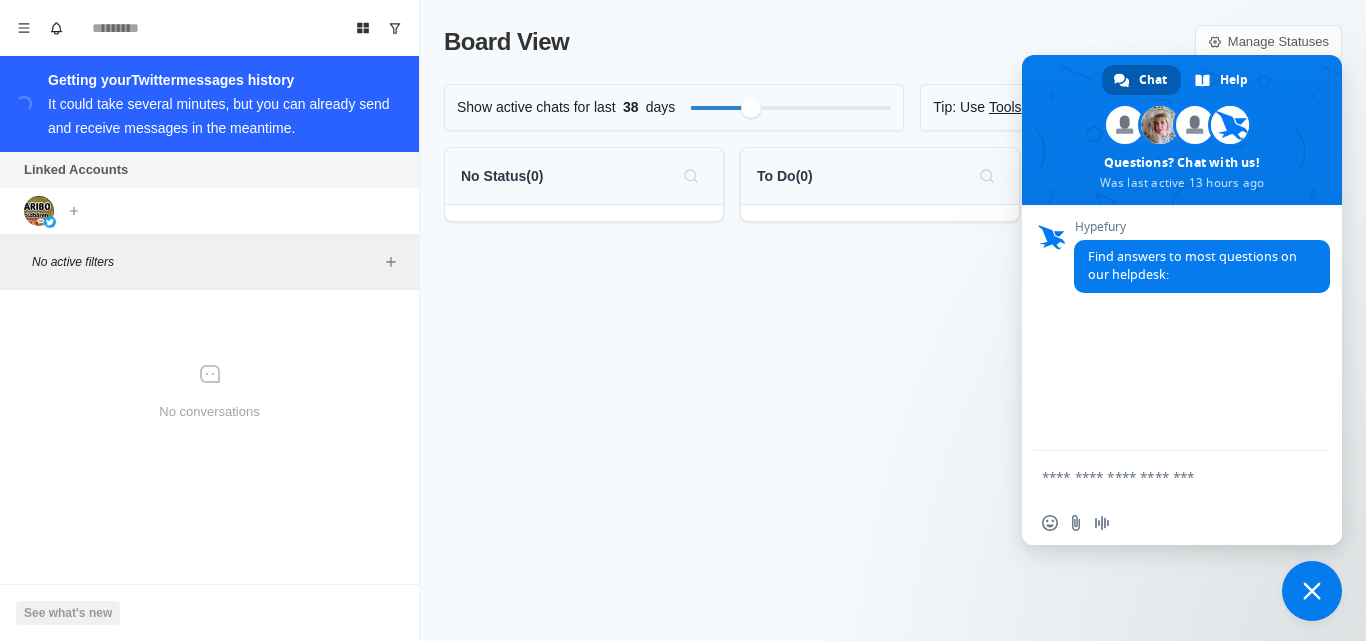 drag, startPoint x: 1331, startPoint y: 599, endPoint x: 1039, endPoint y: 229, distance: 471.34277 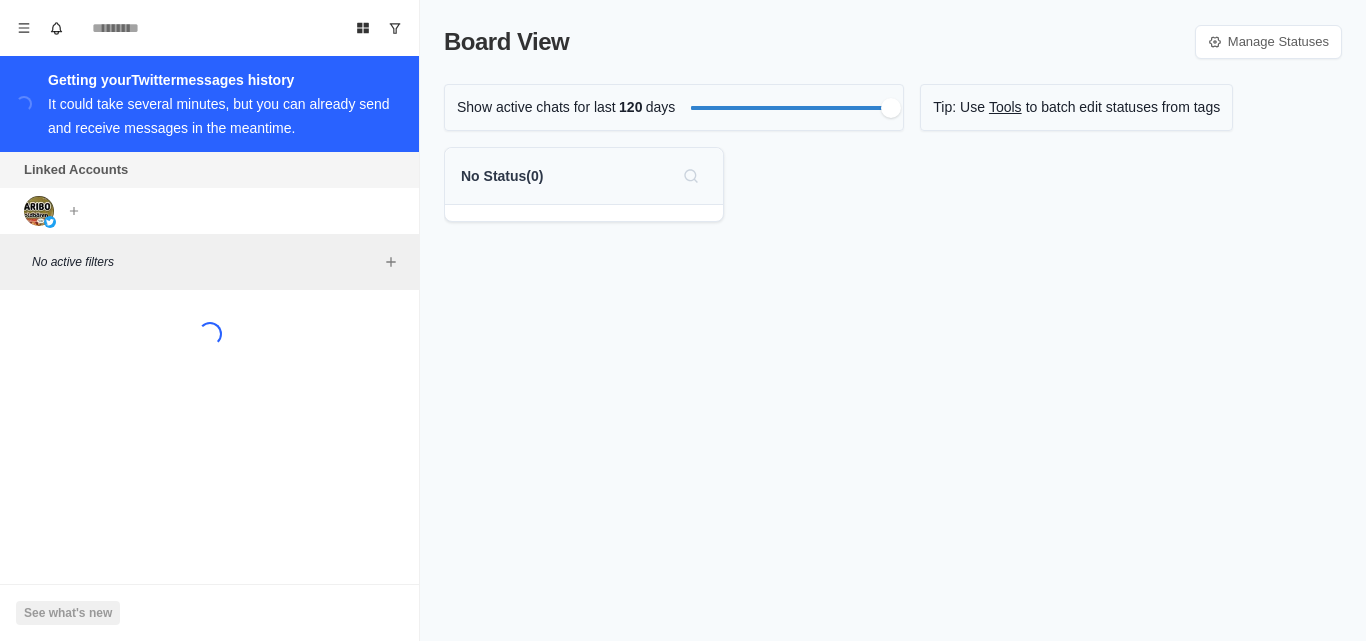 scroll, scrollTop: 0, scrollLeft: 0, axis: both 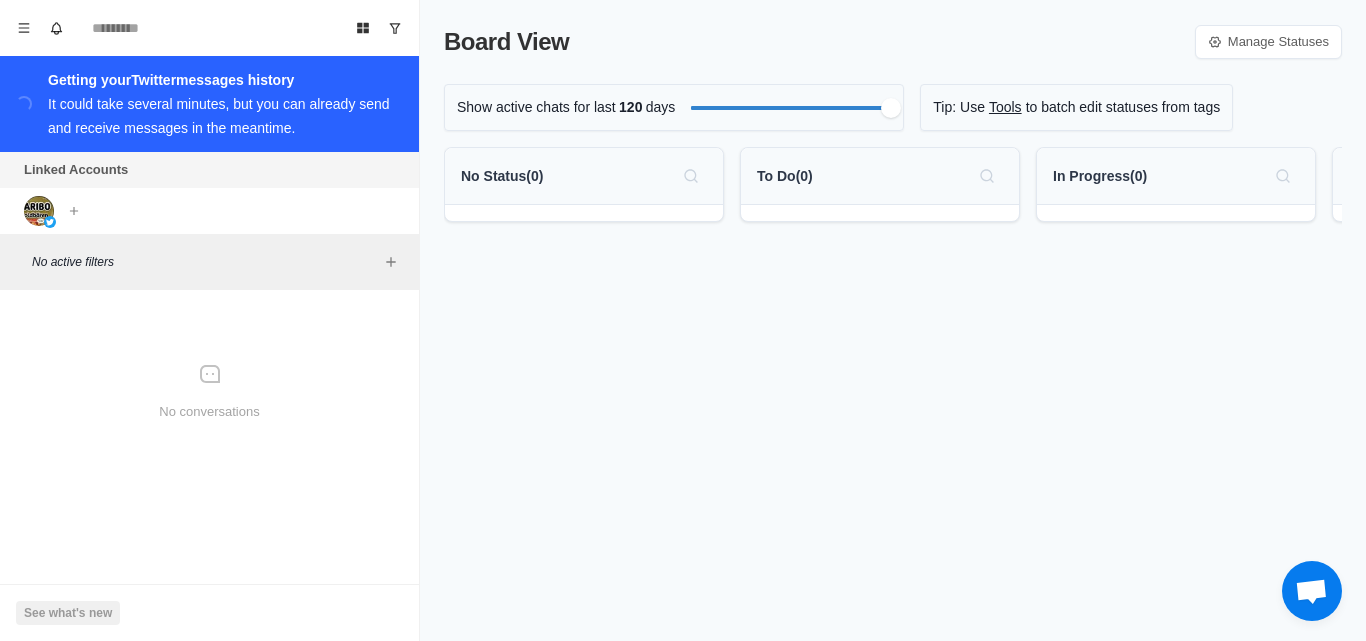 click on "No conversations See what's new" at bounding box center (209, 420) 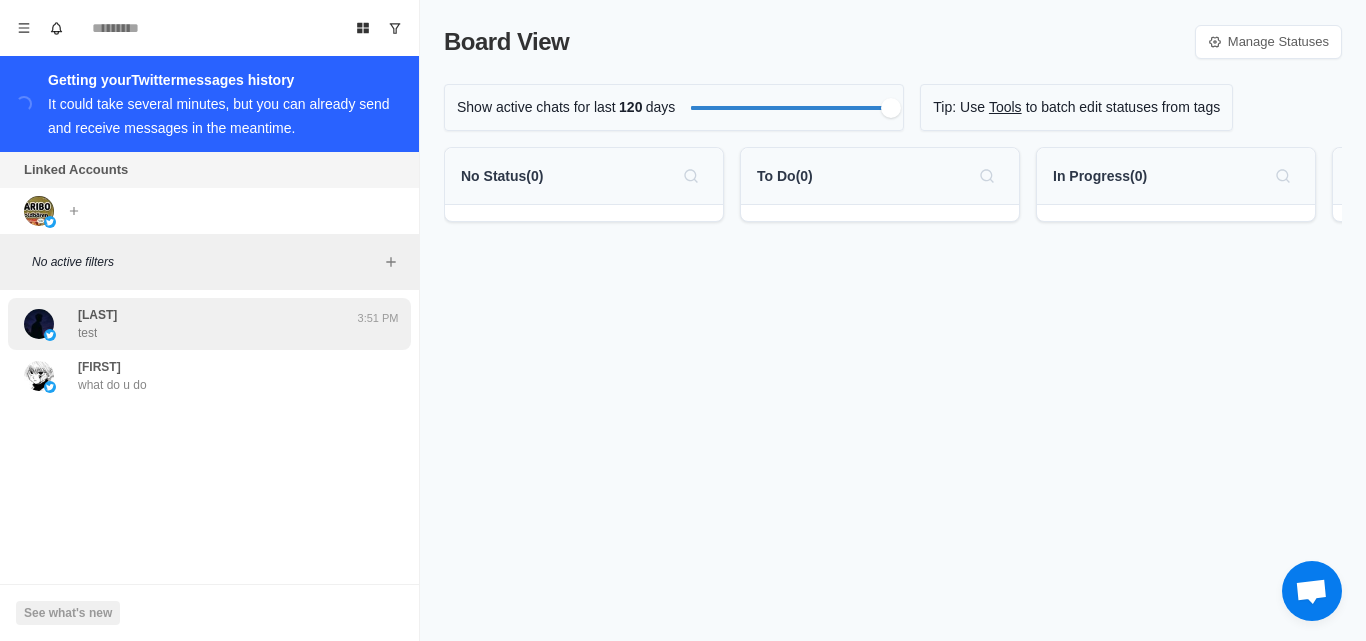 click on "[LAST]" at bounding box center [188, 324] 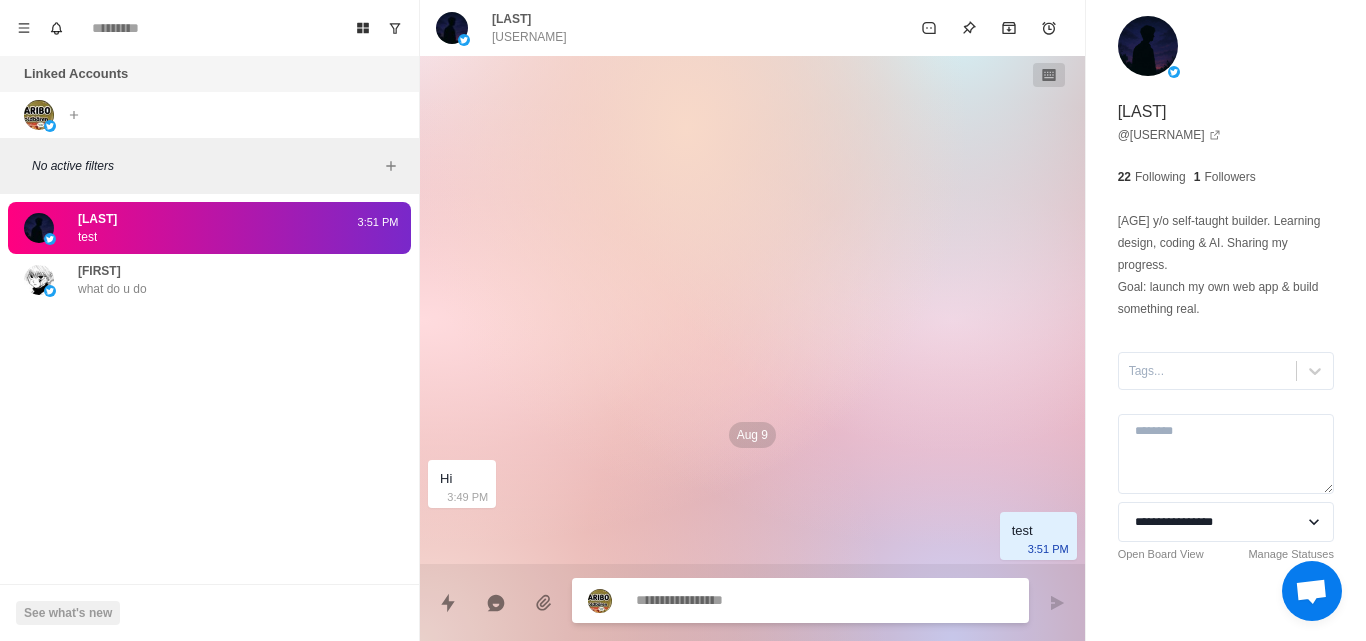 click on "**********" at bounding box center [1226, 325] 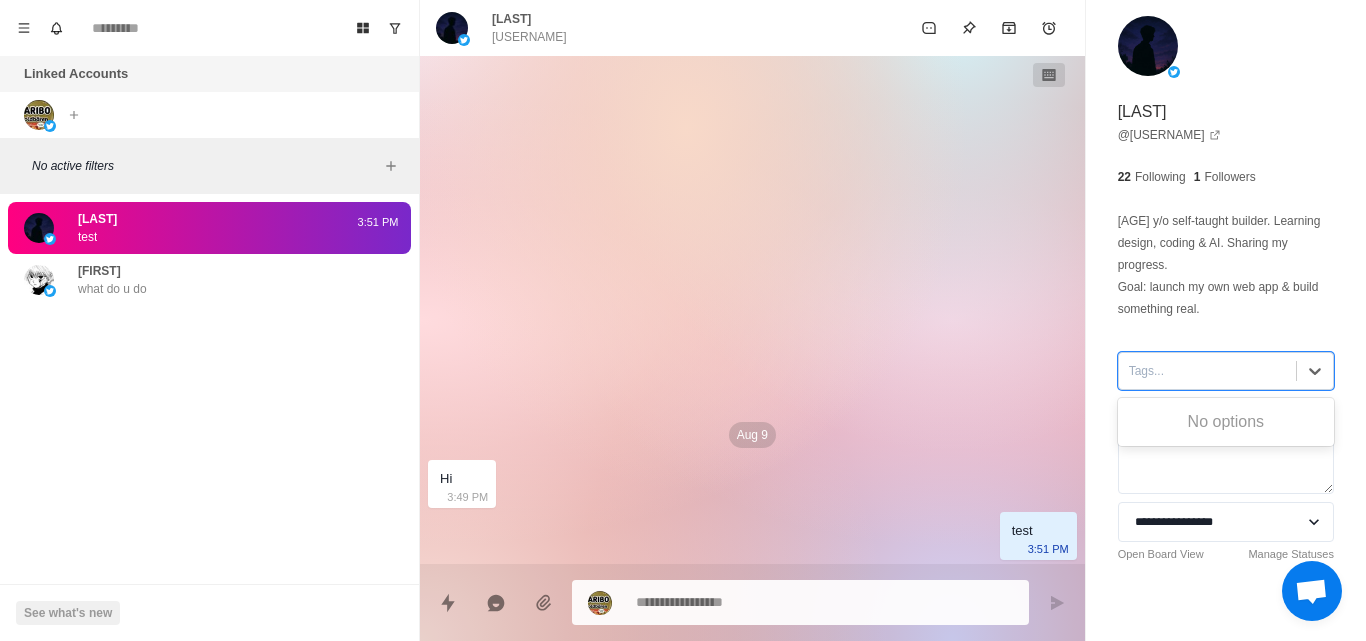 click at bounding box center (1207, 371) 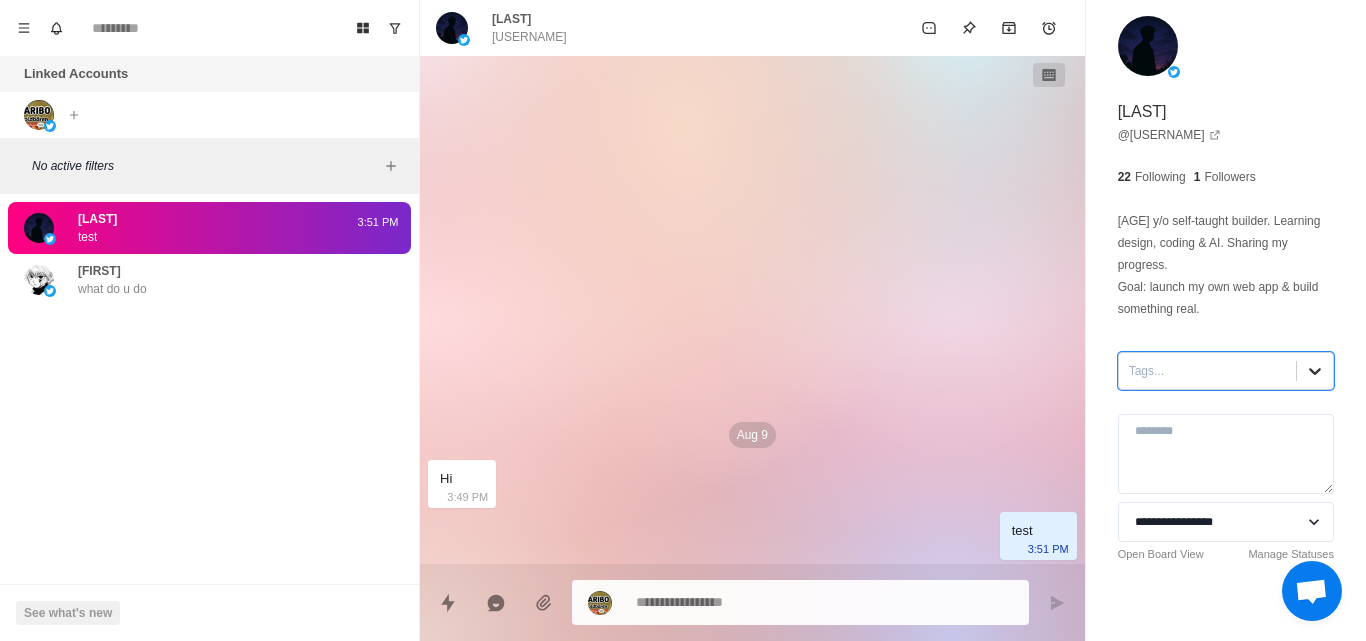 click 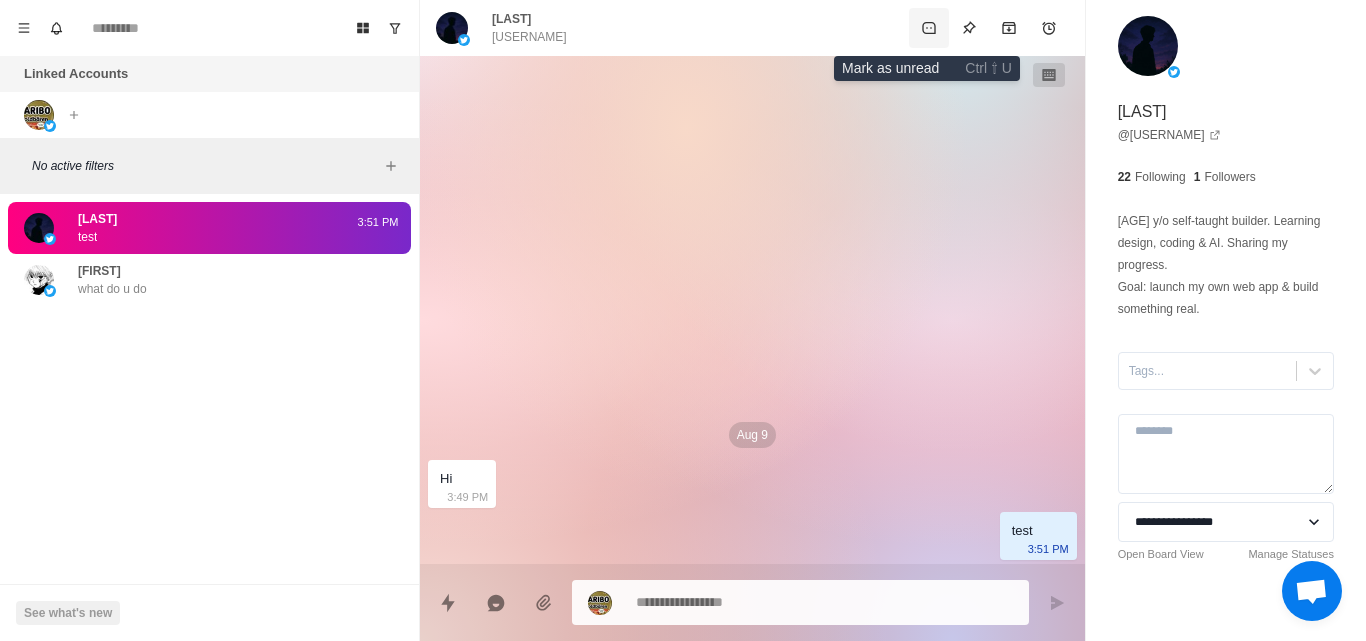 click at bounding box center [929, 28] 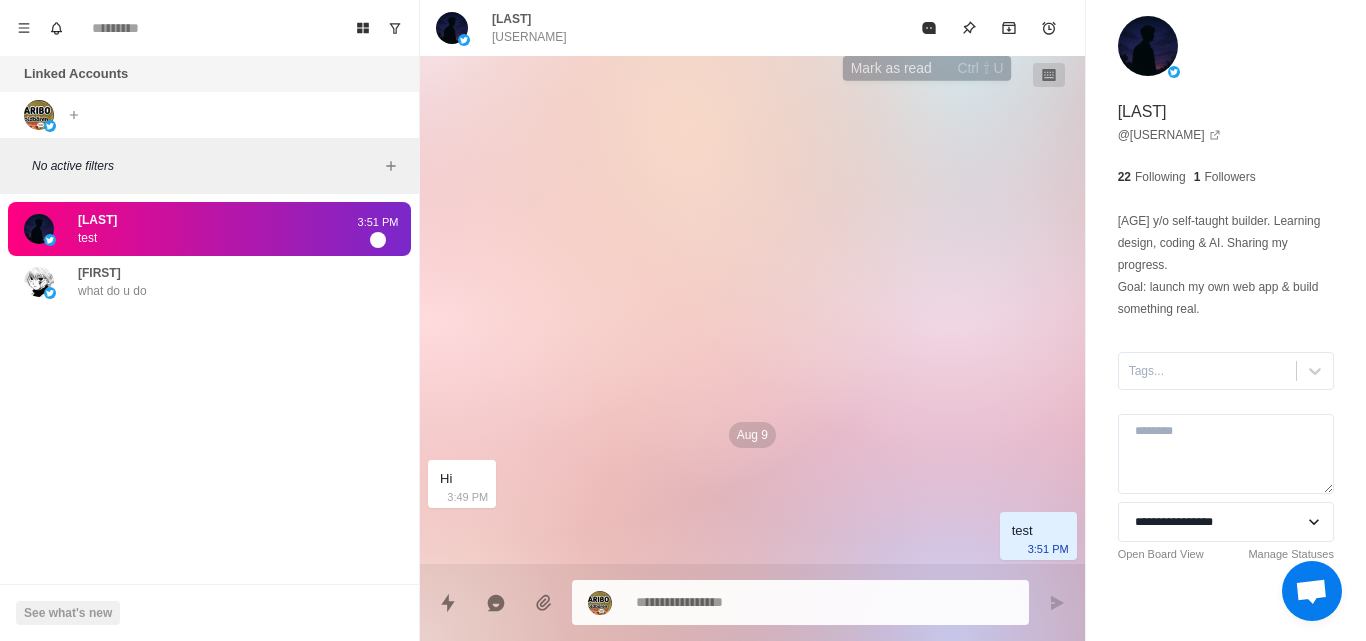 click 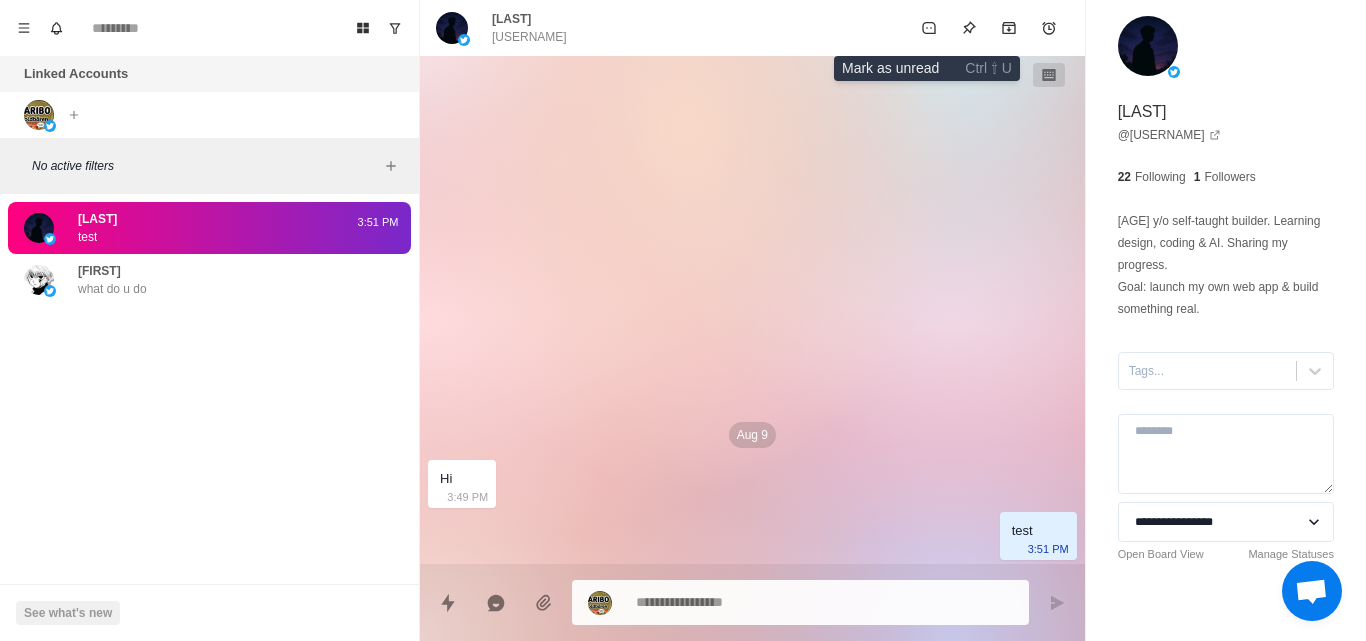 click 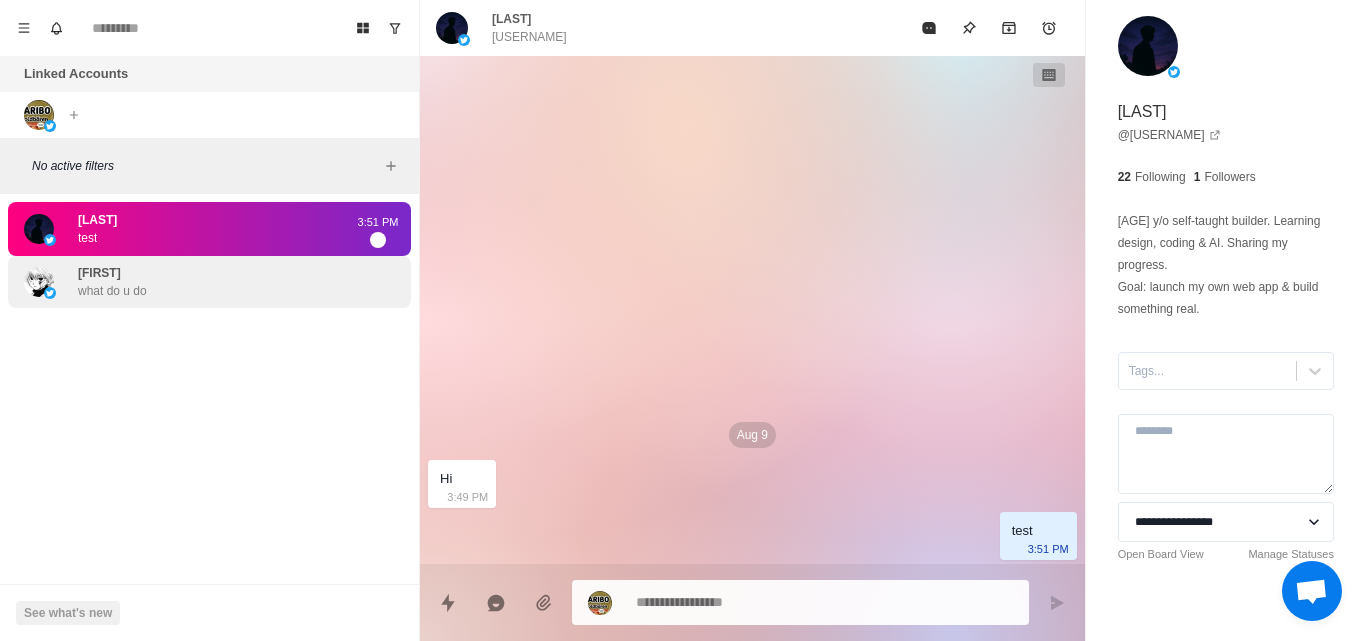 click on "[FIRST] what do u do" at bounding box center [209, 282] 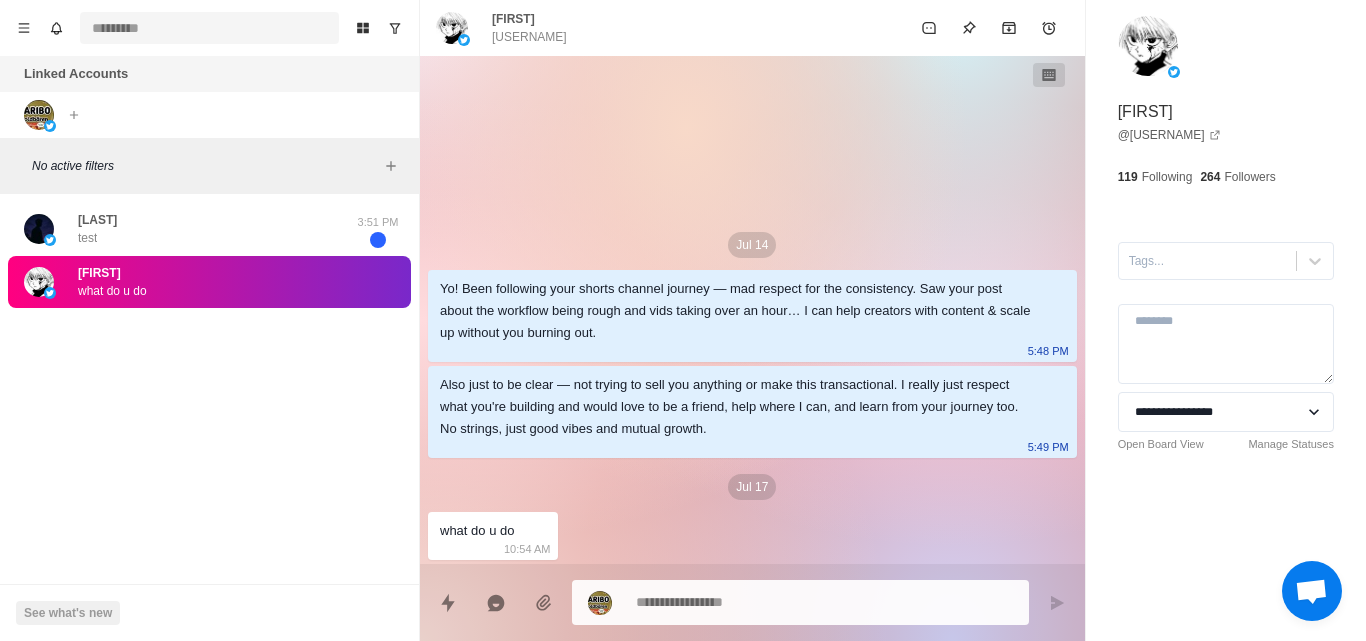 type on "*" 